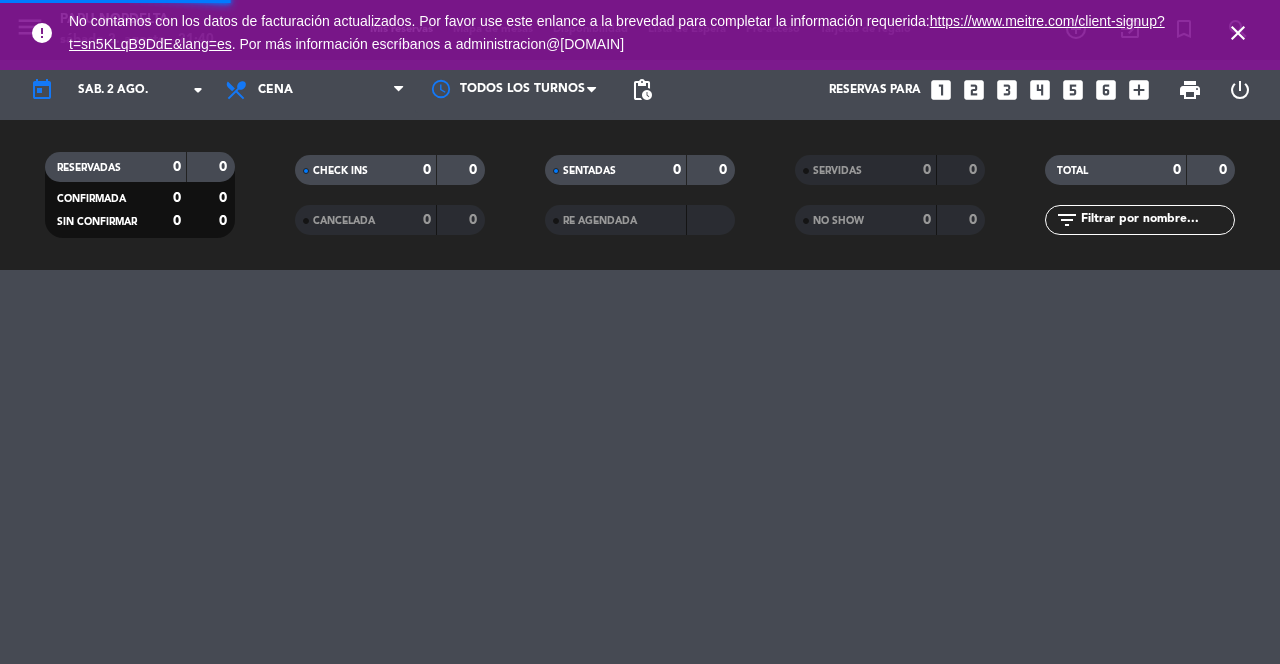 scroll, scrollTop: 0, scrollLeft: 0, axis: both 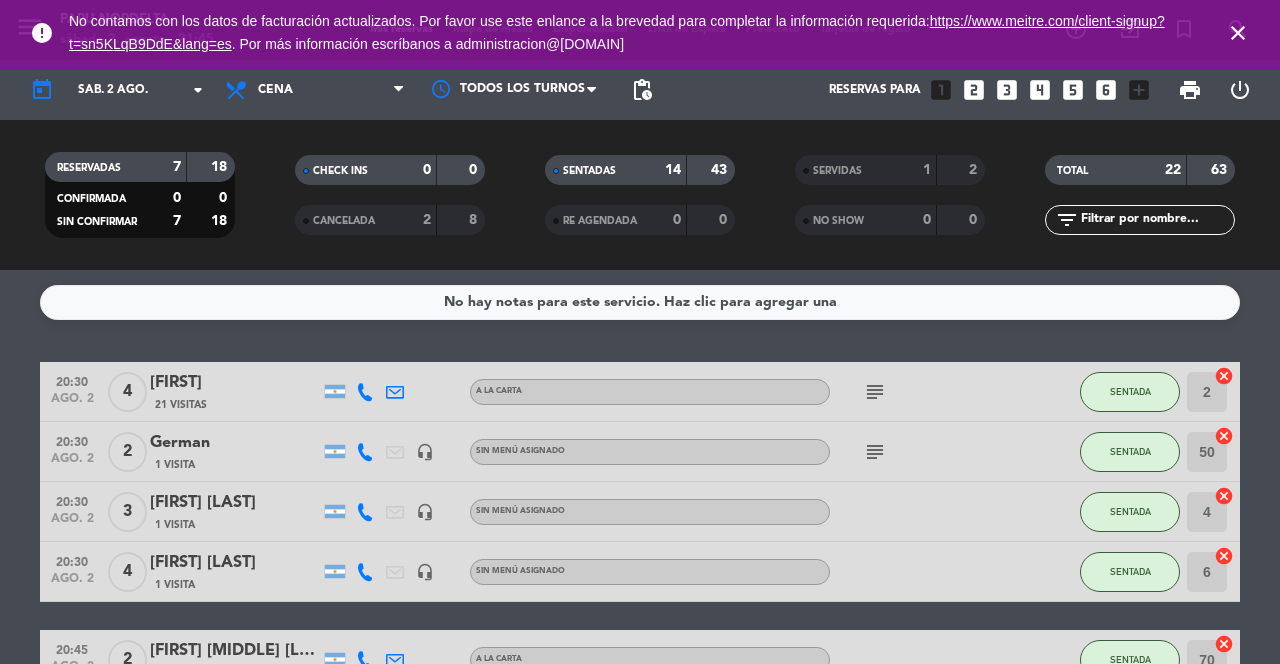 click on "close" at bounding box center [1238, 33] 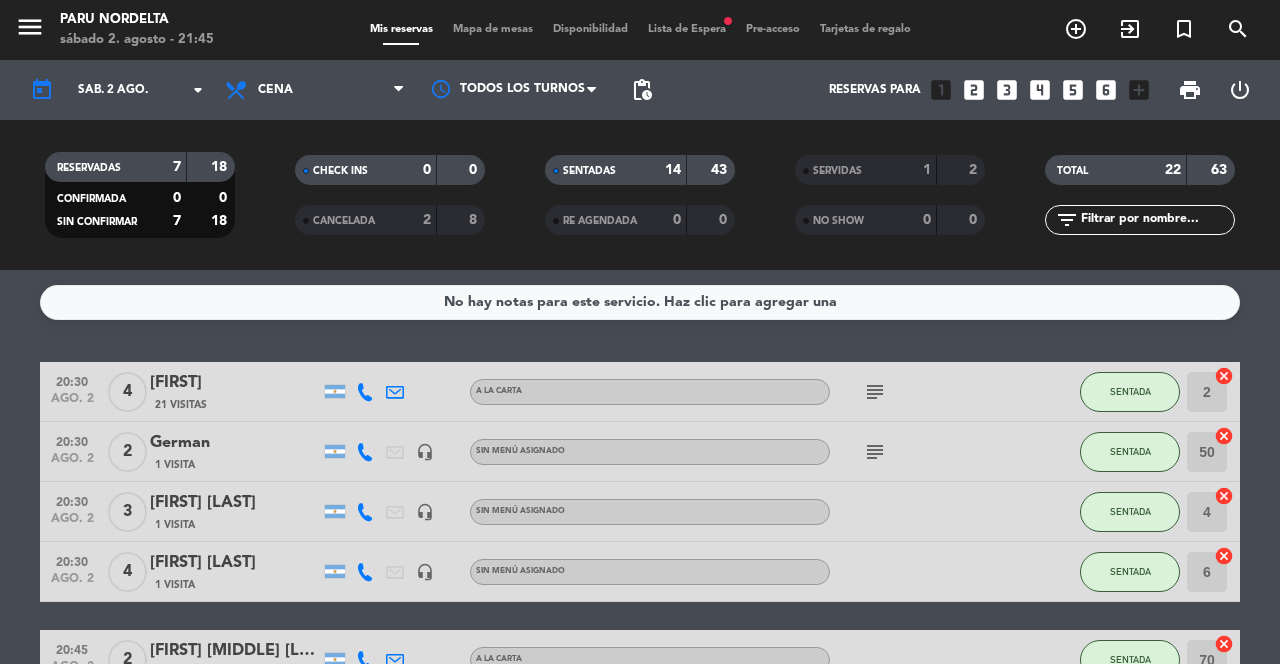 click on "Mis reservas   Mapa de mesas   Disponibilidad   Lista de Espera   fiber_manual_record   Pre-acceso   Tarjetas de regalo" at bounding box center [640, 30] 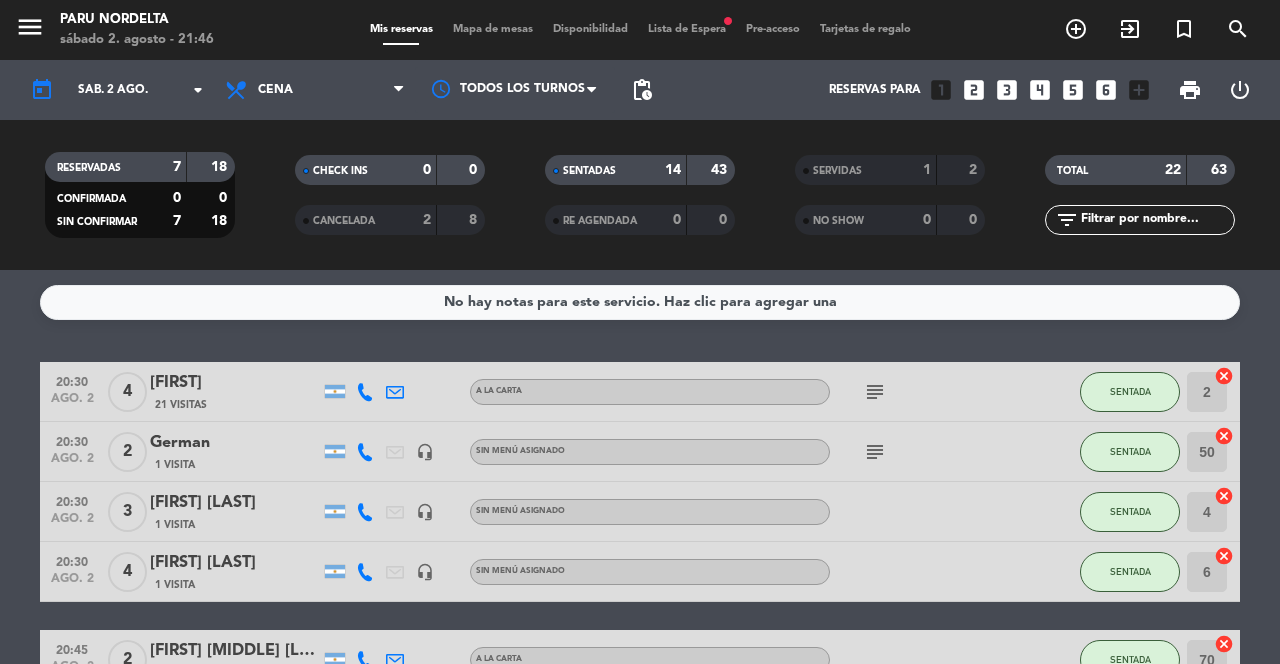 click on "Mapa de mesas" at bounding box center [493, 29] 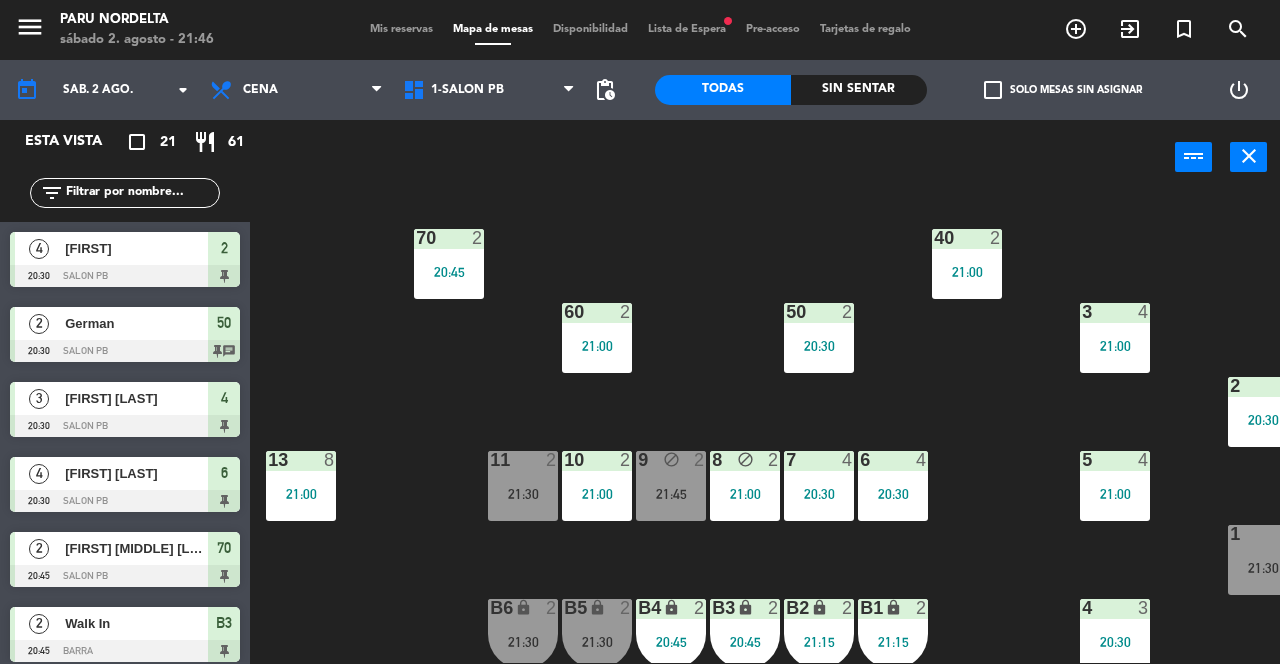 scroll, scrollTop: 17, scrollLeft: 0, axis: vertical 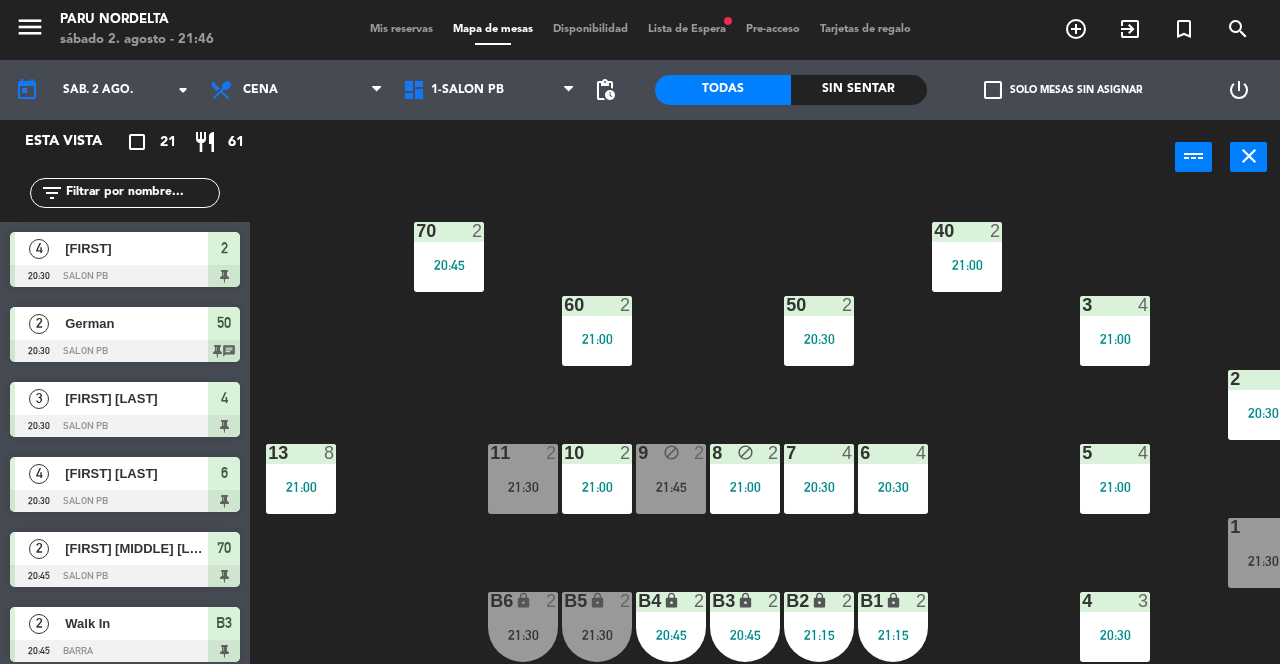 click on "block" at bounding box center [671, 453] 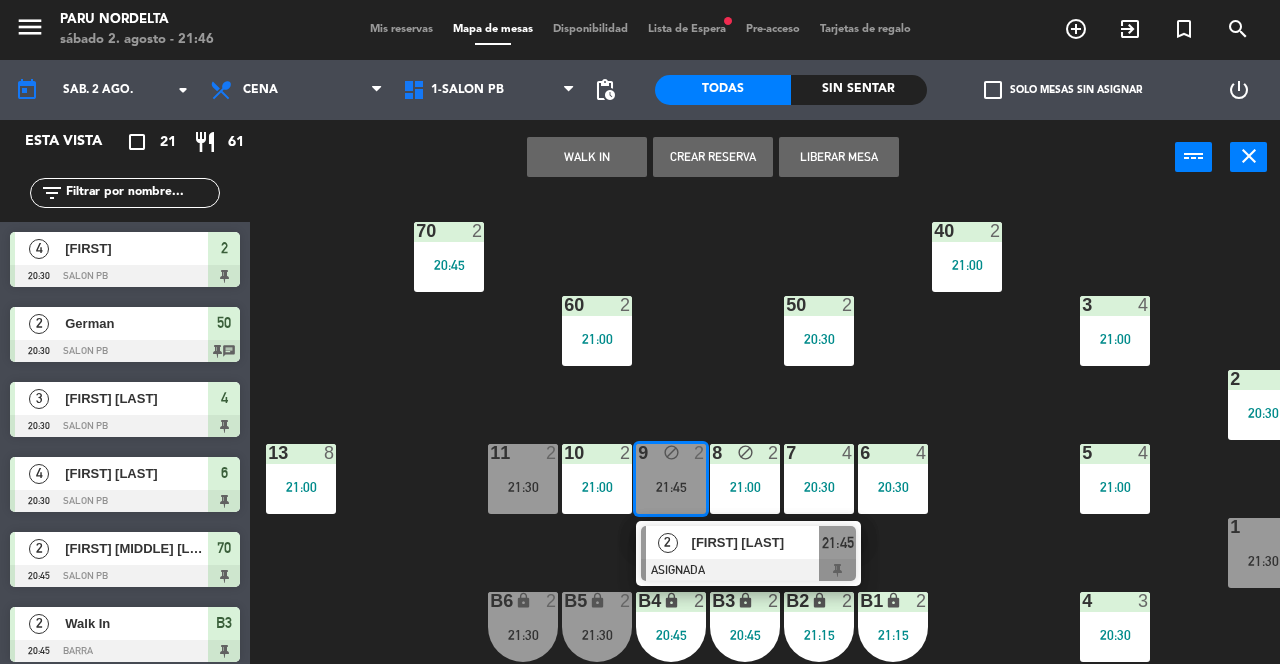 click at bounding box center [748, 570] 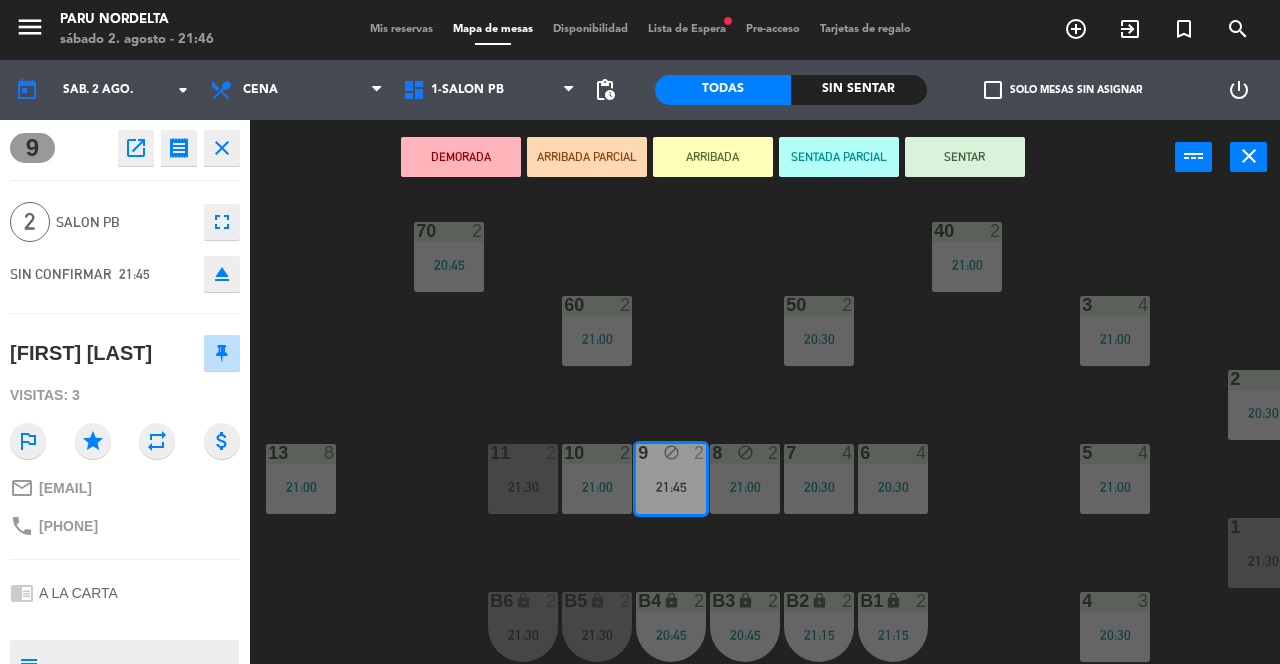 click on "SENTAR" at bounding box center (965, 157) 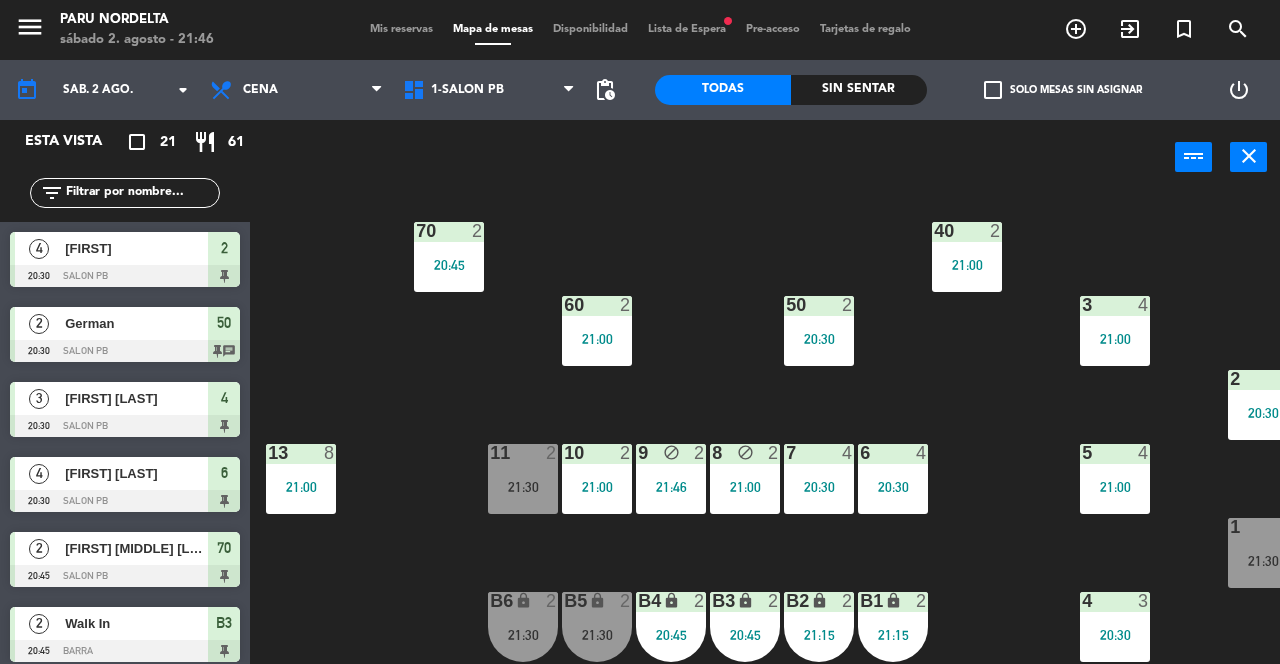 scroll, scrollTop: 0, scrollLeft: 0, axis: both 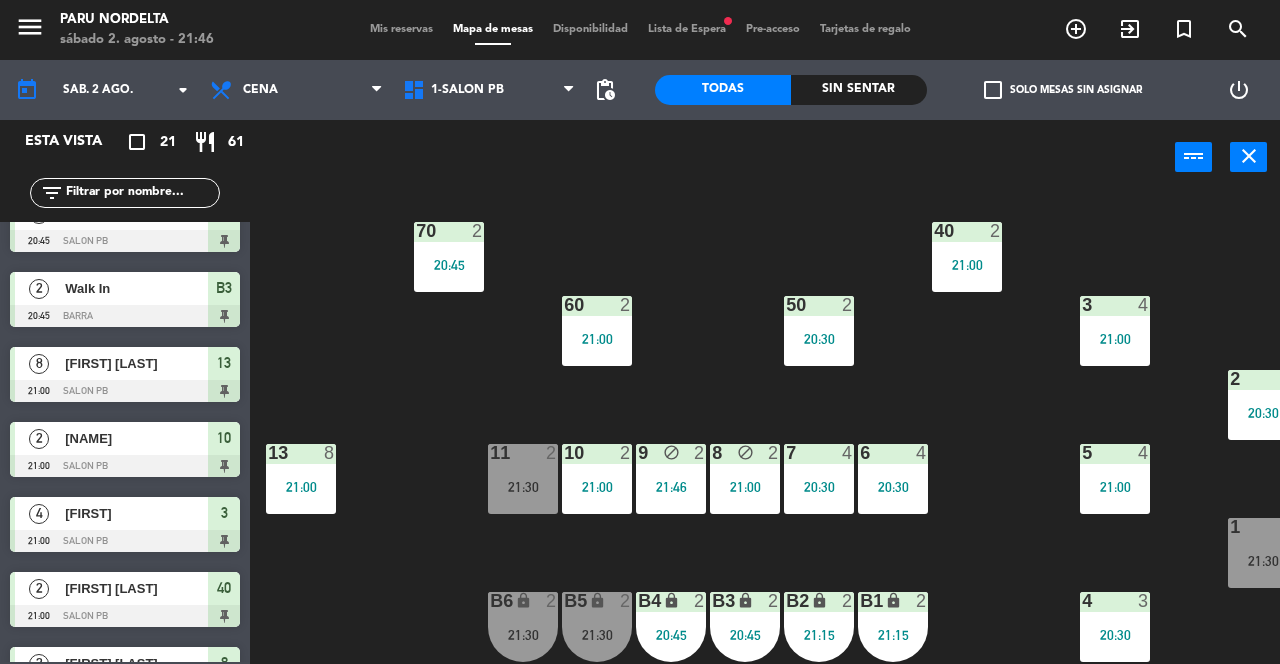 click on "11  2   21:30" at bounding box center [523, 479] 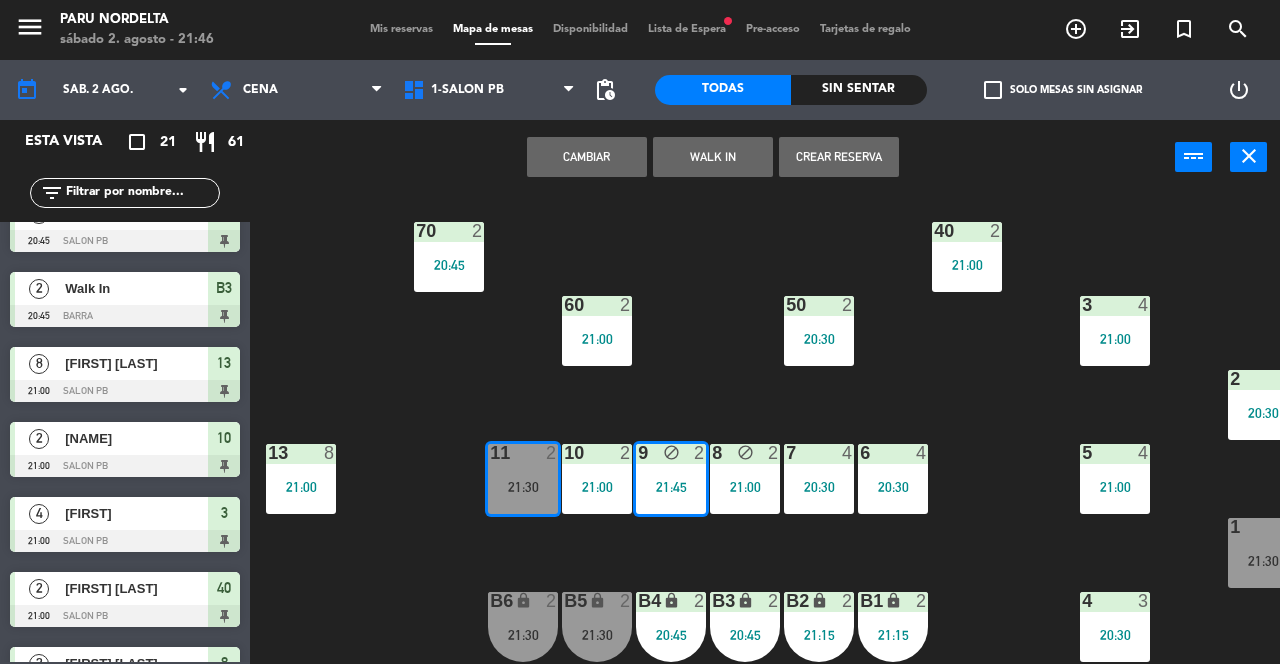 click on "Cambiar" at bounding box center (587, 157) 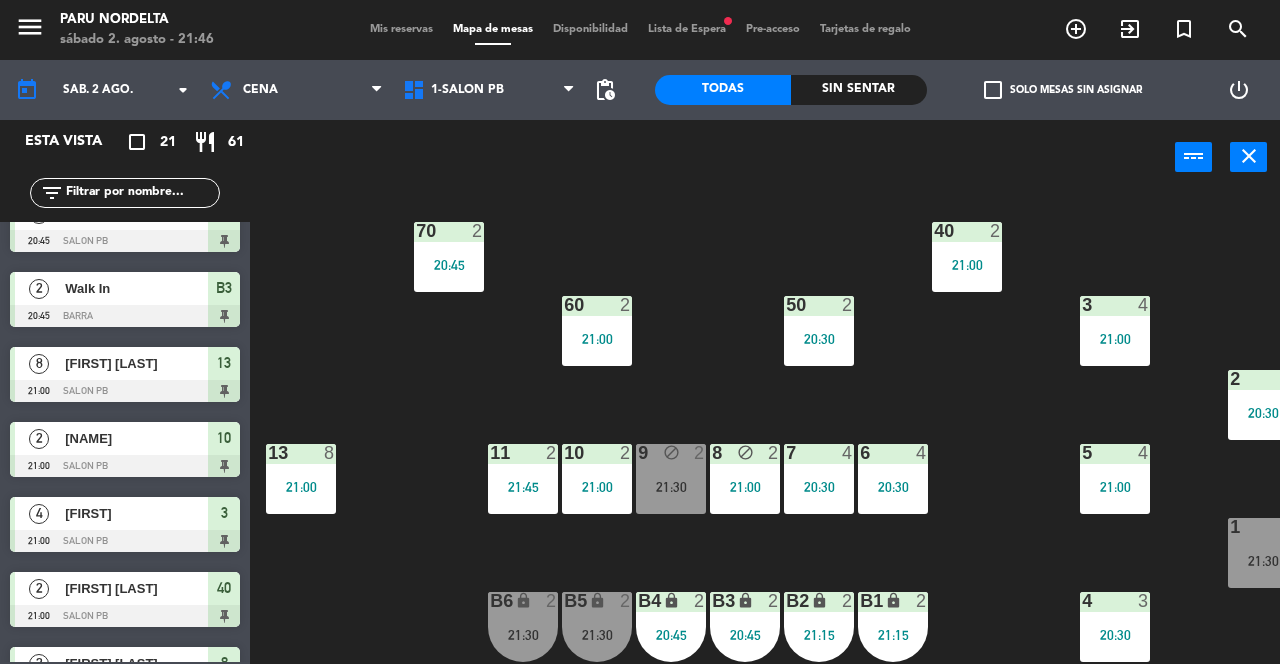 click on "9 block  2   21:30" at bounding box center [671, 479] 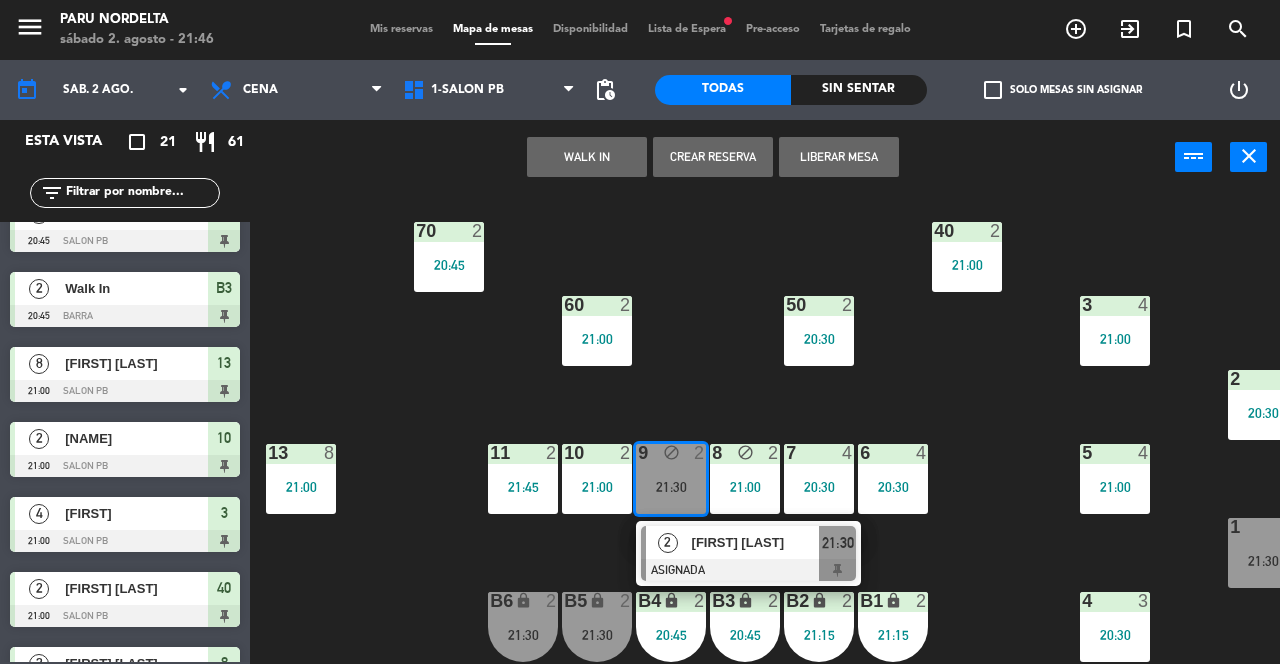 click at bounding box center [748, 570] 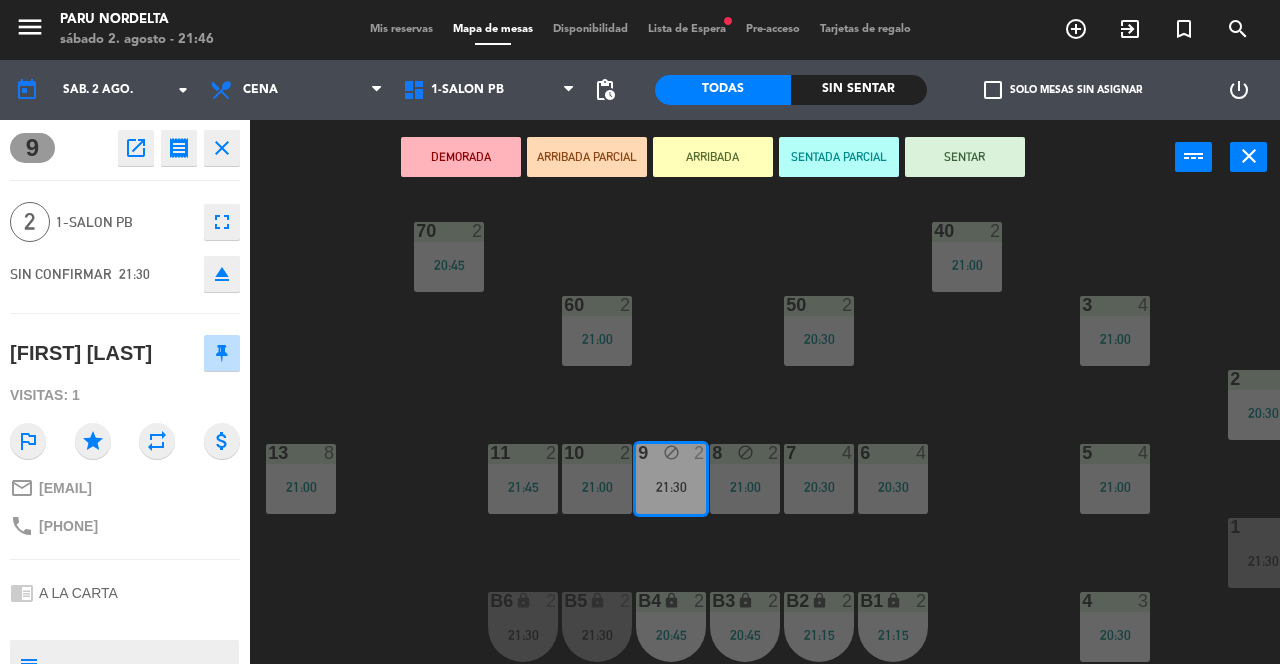 click on "SENTAR" at bounding box center [965, 157] 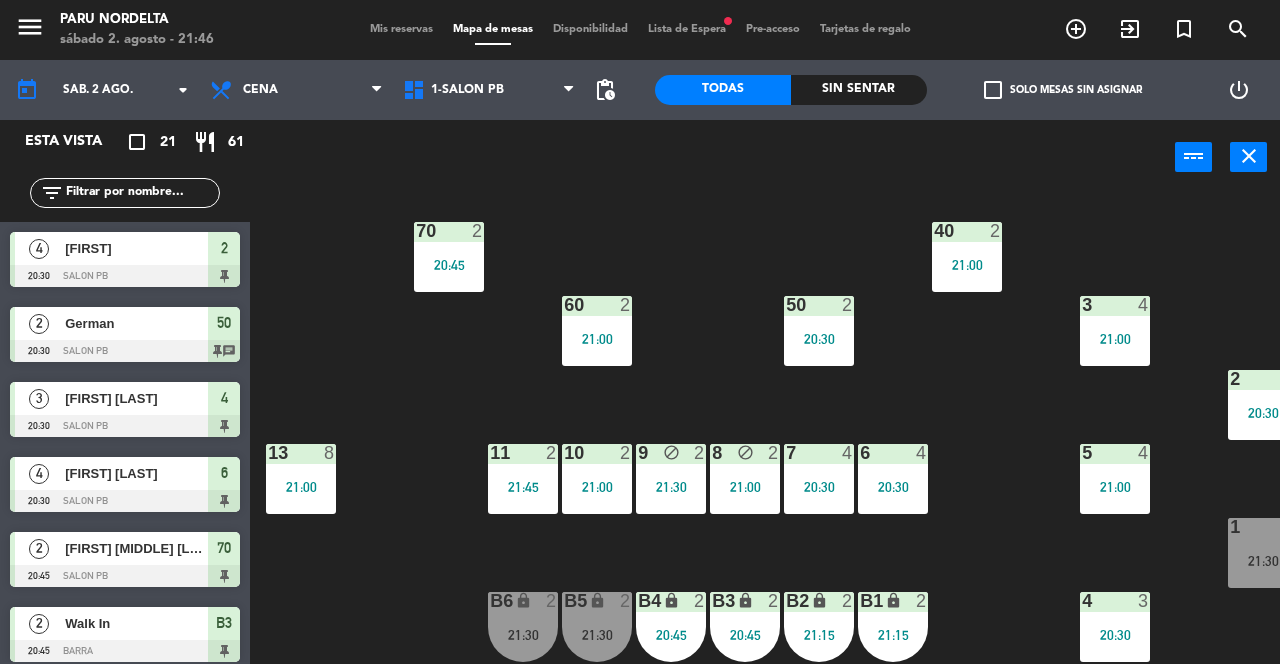scroll, scrollTop: 0, scrollLeft: 0, axis: both 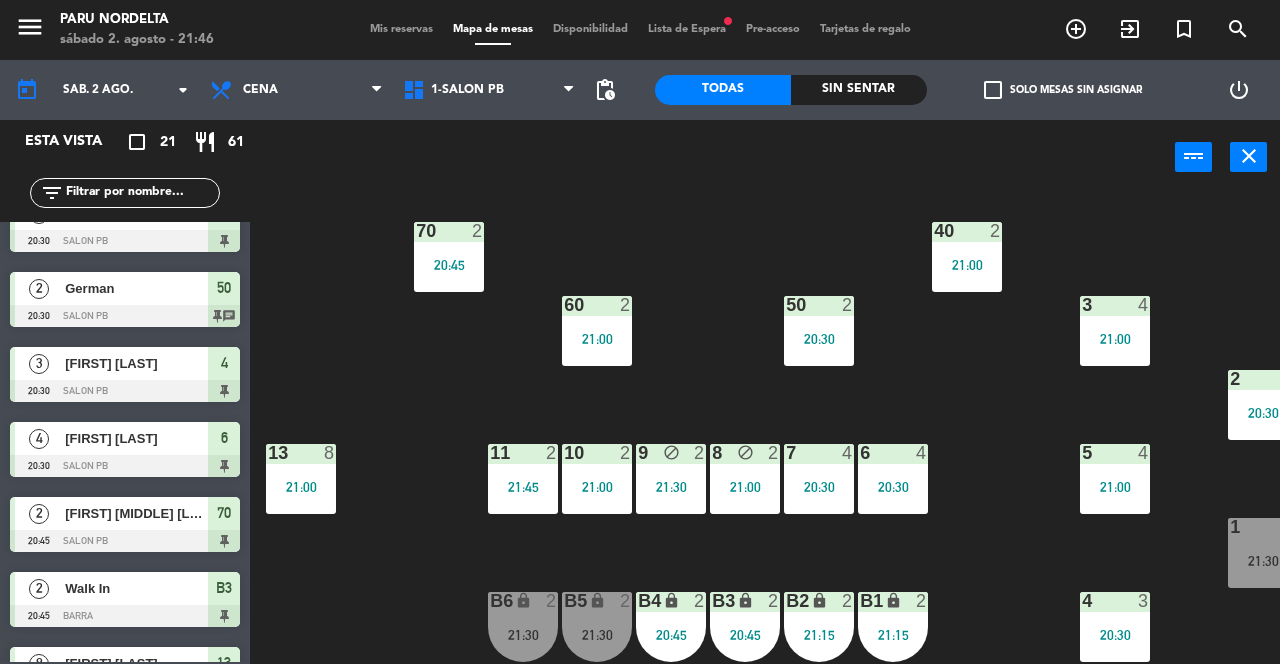 click on "5  4   21:00" at bounding box center [1115, 479] 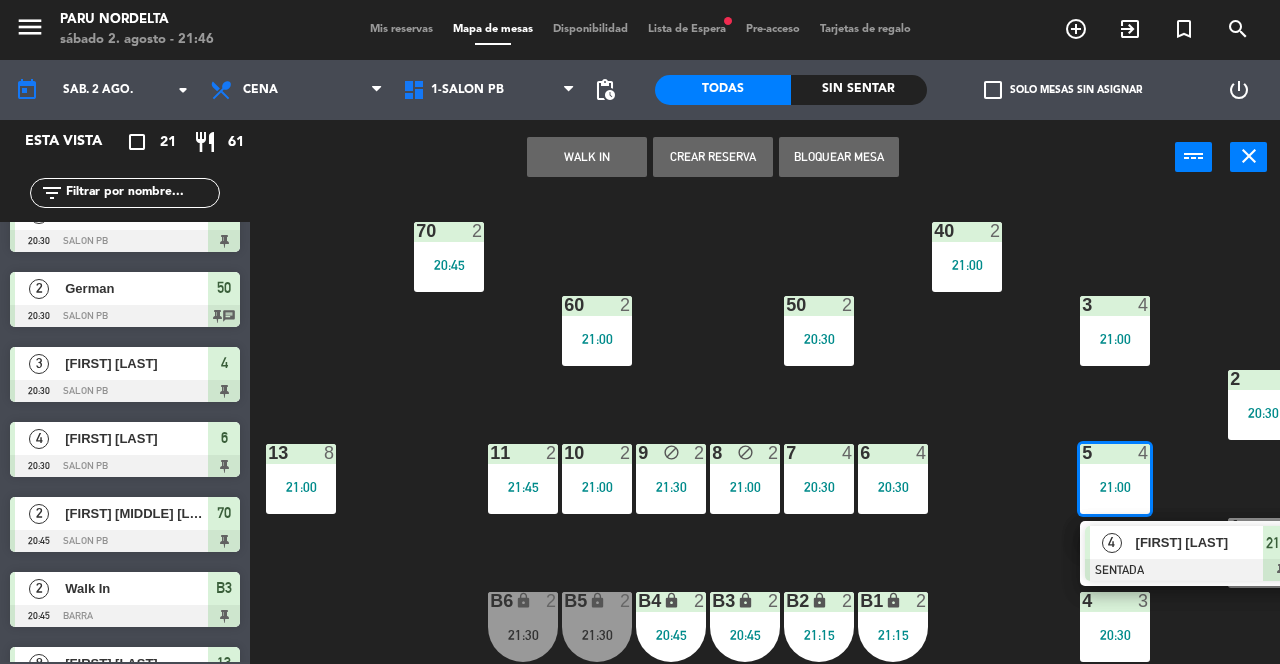 click on "70  2   21:45  40  2   21:00  60  2   21:00  50  2   20:30  3  4   21:00  2  4   20:30  13  8   21:00  11  2   21:45  10  2   21:00  9 block  2   21:30  8 block  2   21:00  7  4   20:30  6  4   20:30  5  4   21:00   4   [FIRST] [LAST]   SENTADA  21:00 1  4   21:30  4  3   20:30  B1 lock  2   21:15  B2 lock  2   21:15  B3 lock  2   20:45  B4 lock  2   20:45  B5 lock  2   21:30  B6 lock  2   21:30" 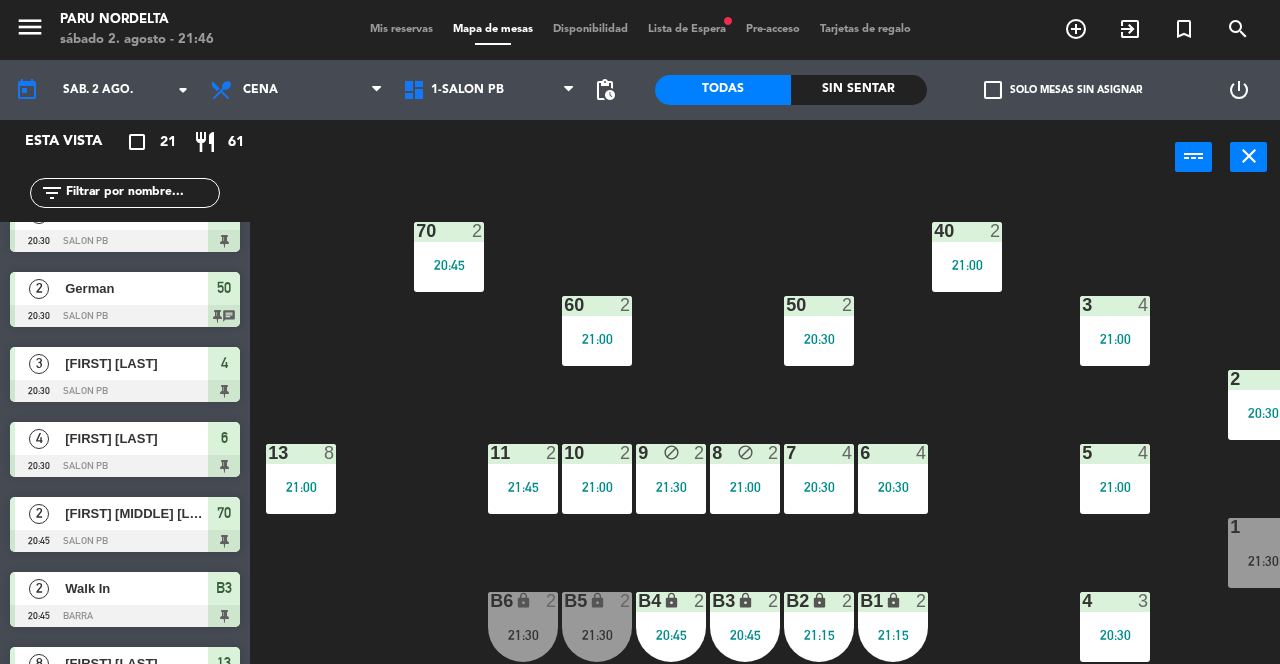 click on "1  4   21:30" at bounding box center [1263, 553] 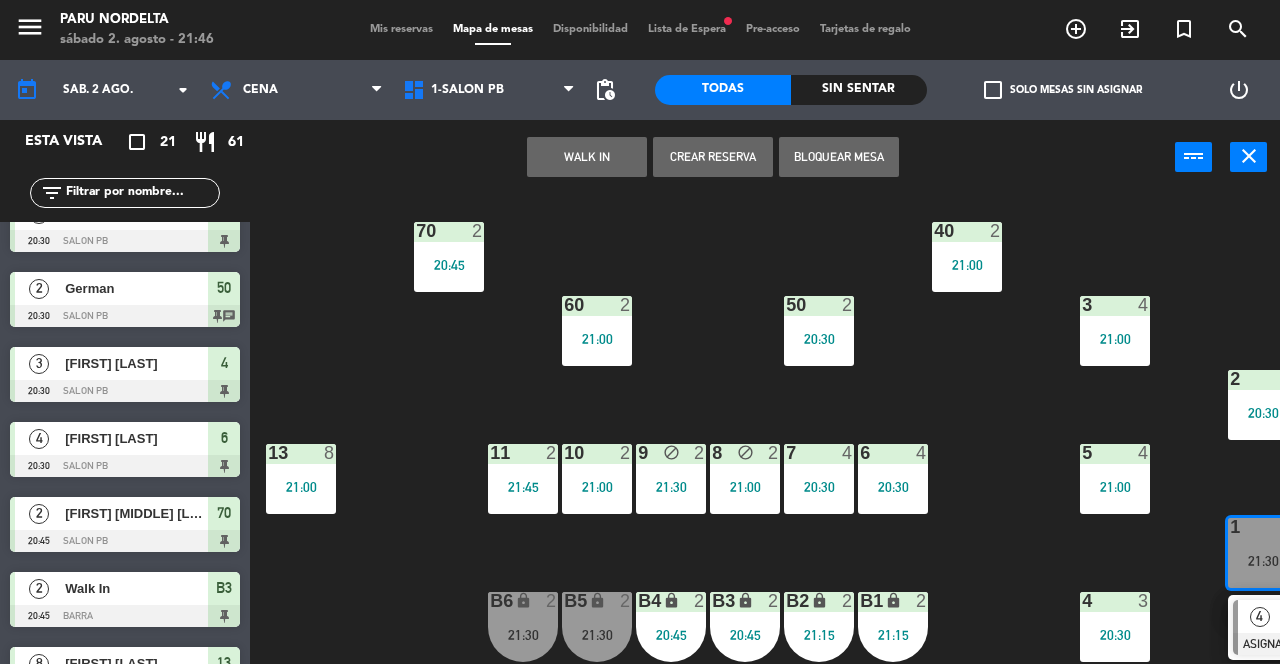 click on "4" at bounding box center (1259, 616) 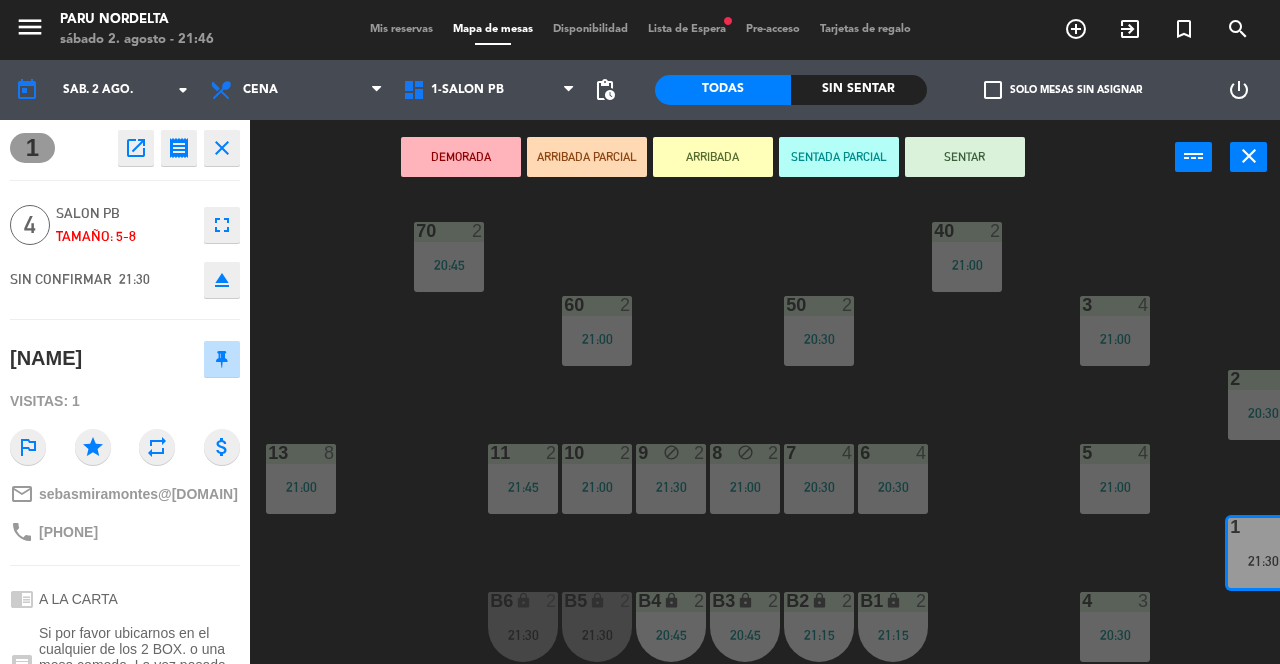 click on "fullscreen" 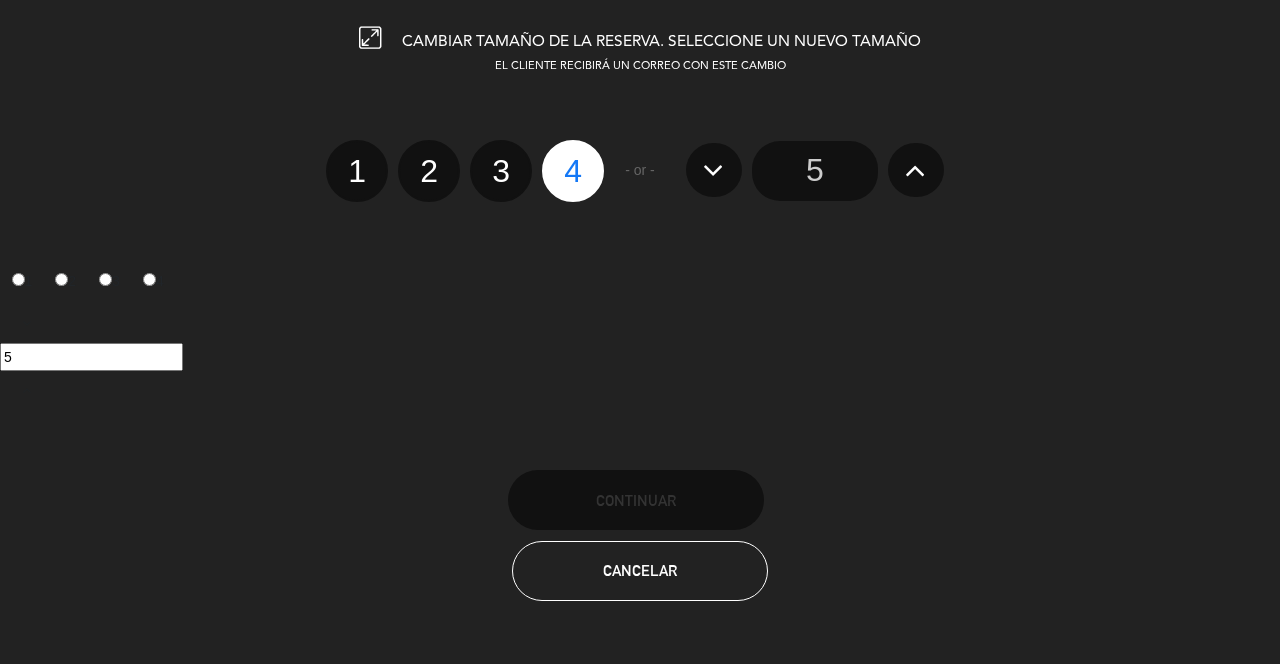 click on "2" 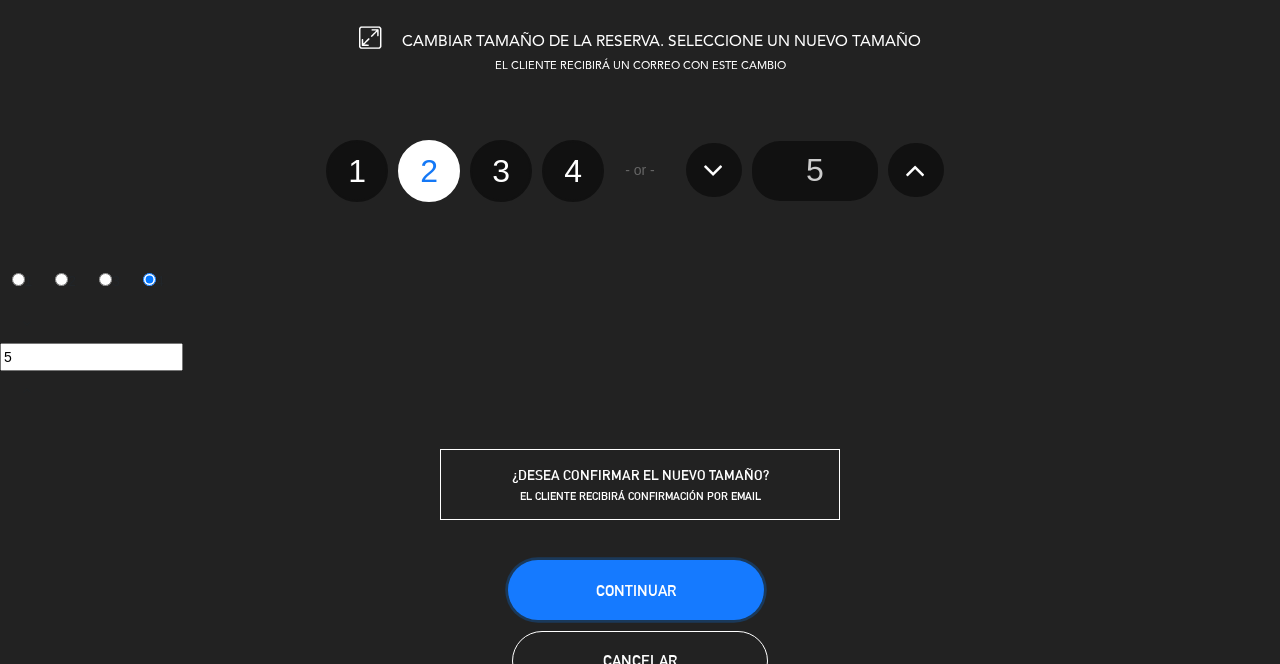 click on "Continuar" at bounding box center [636, 590] 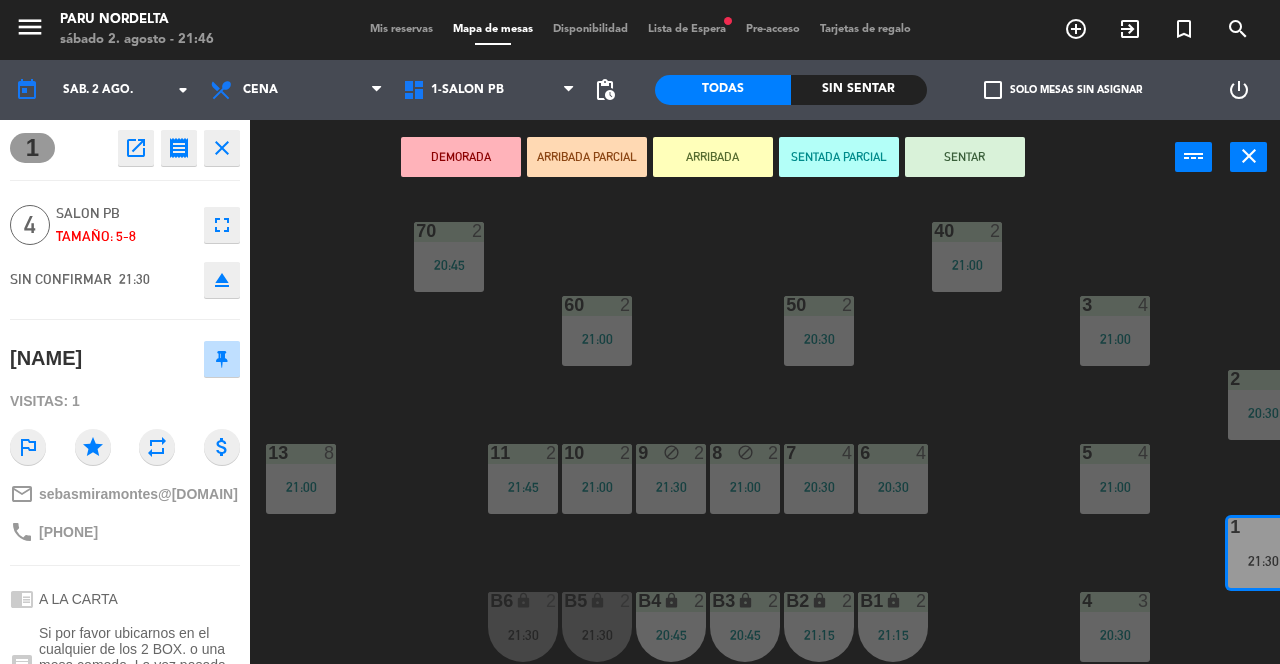click on "70  2   20:45  40  2   21:00  60  2   21:00  50  2   20:30  3  4   21:00  2  4   20:30  13  8   21:00  11  2   21:45  10  2   21:00  9 block  2   21:30  8 block  2   21:00  7  4   20:30  6  4   20:30  5  4   21:00  1  4   21:30  4  3   20:30  B1 lock  2   21:15  B2 lock  2   21:15  B3 lock  2   20:45  B4 lock  2   20:45  B5 lock  2   21:30  B6 lock  2   21:30" 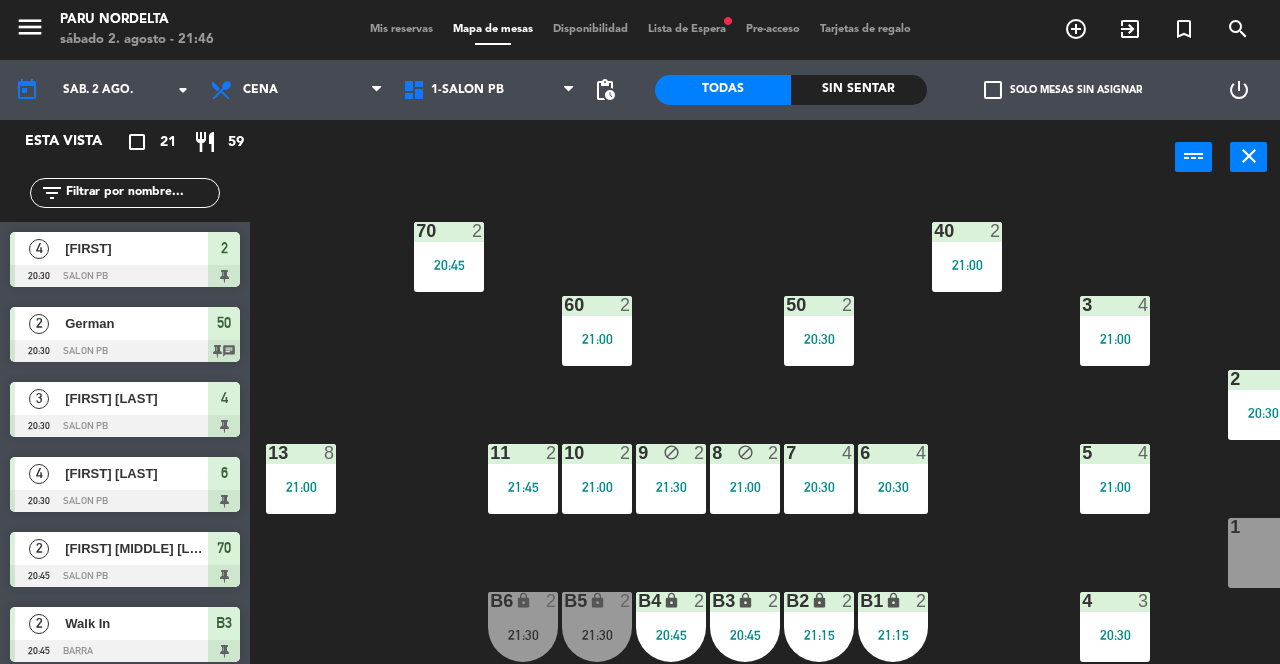 scroll, scrollTop: 0, scrollLeft: 0, axis: both 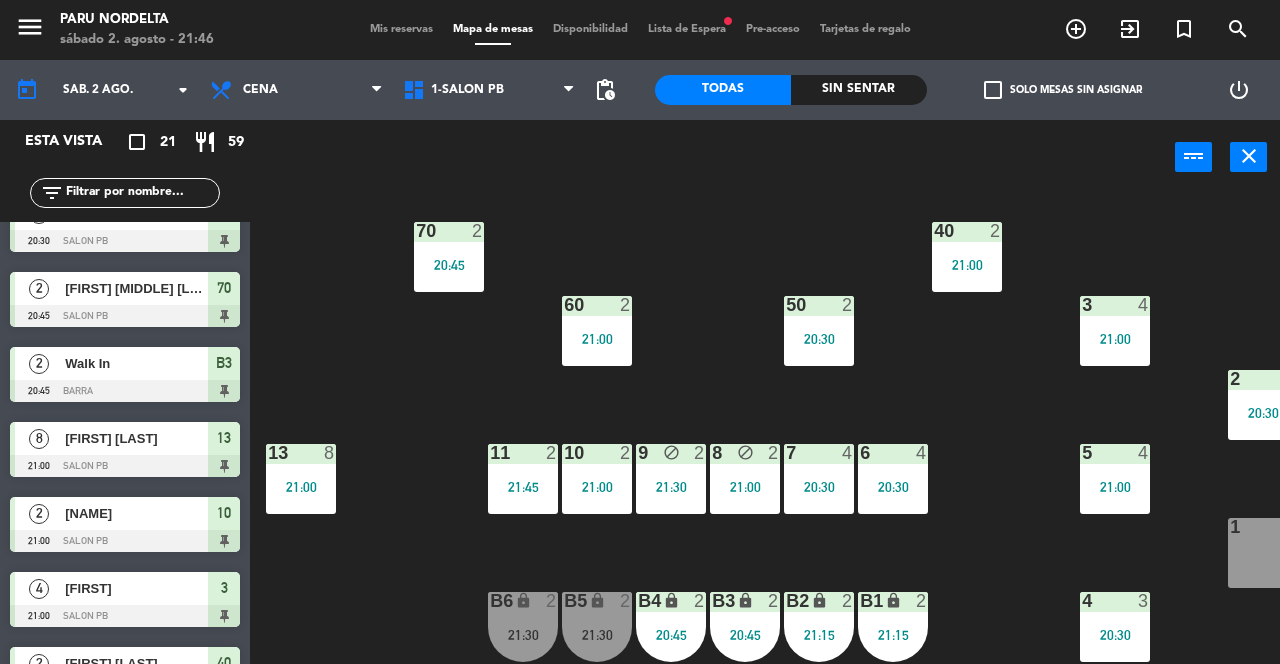 click on "70  2   20:45" at bounding box center (449, 257) 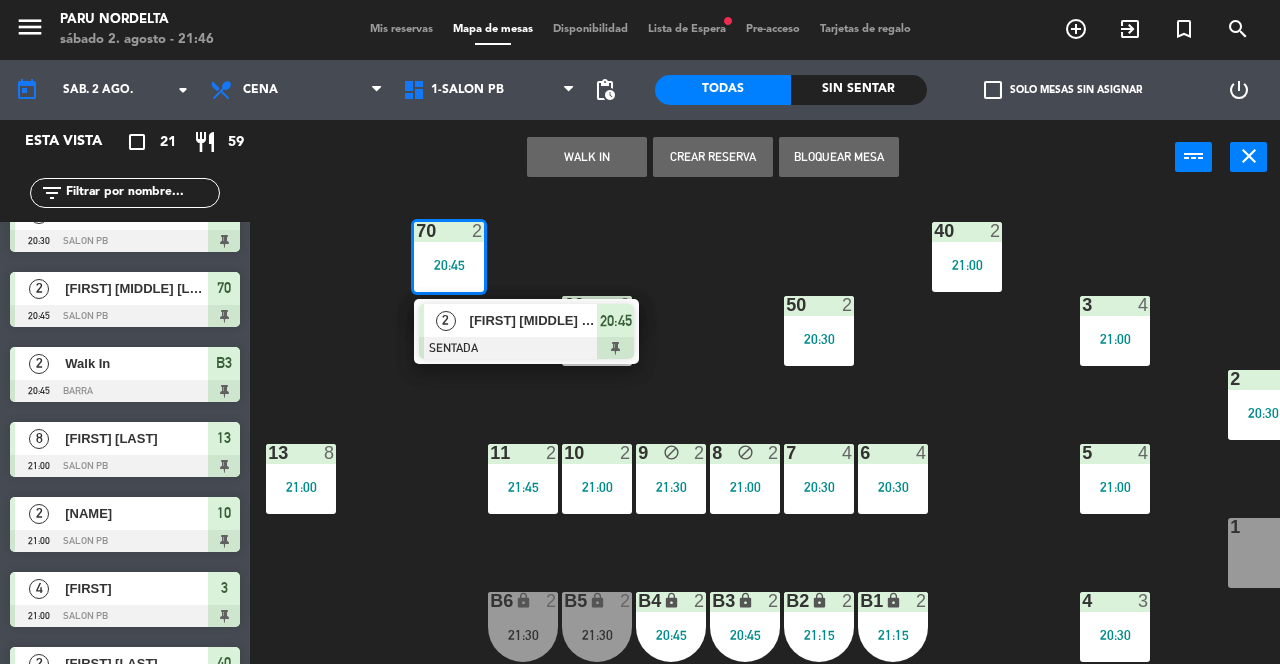 click at bounding box center (526, 348) 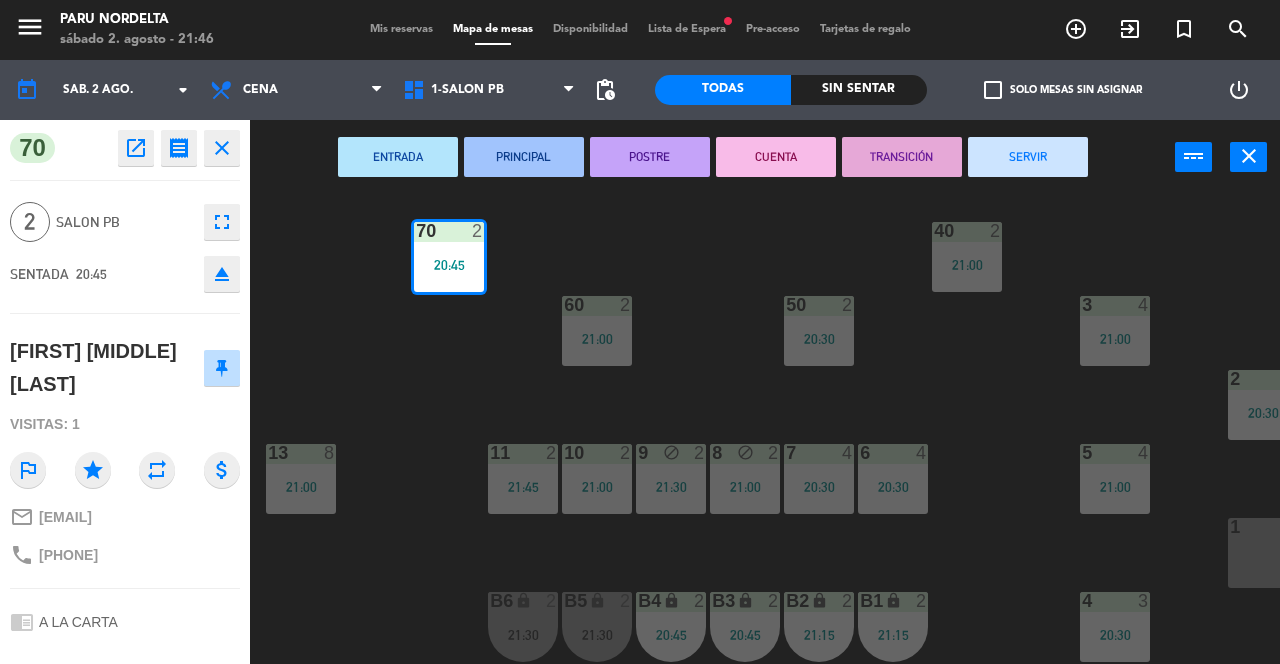 click on "SERVIR" at bounding box center (1028, 157) 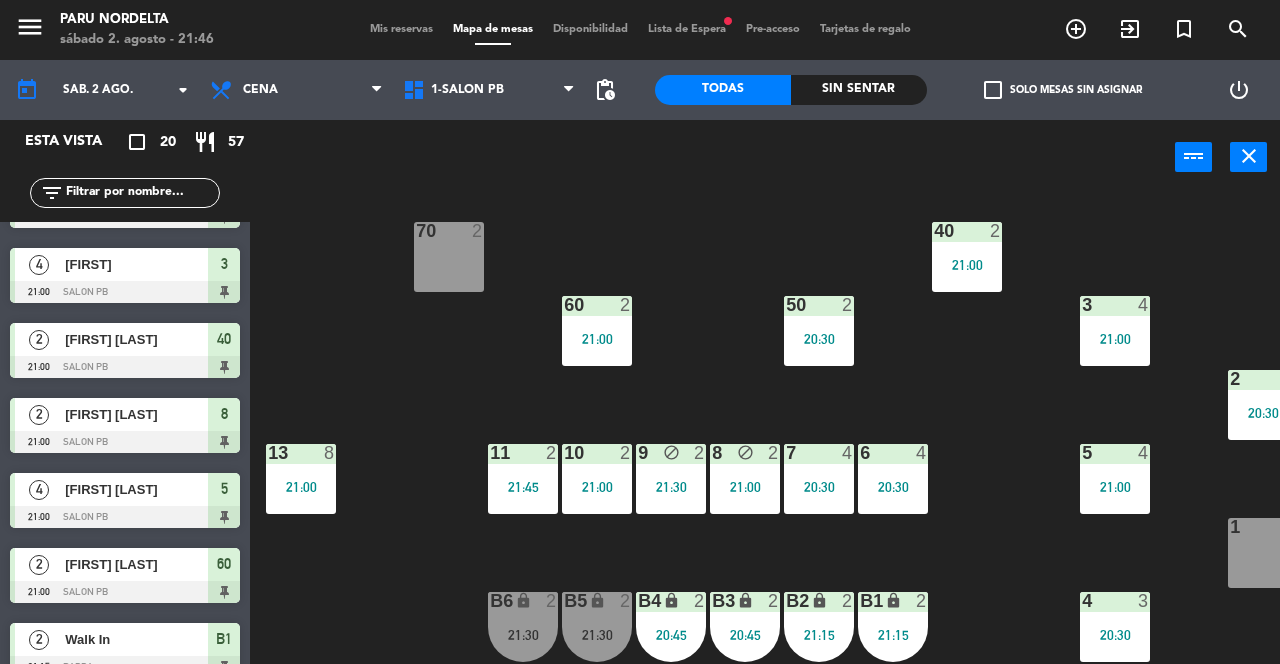 scroll, scrollTop: 964, scrollLeft: 0, axis: vertical 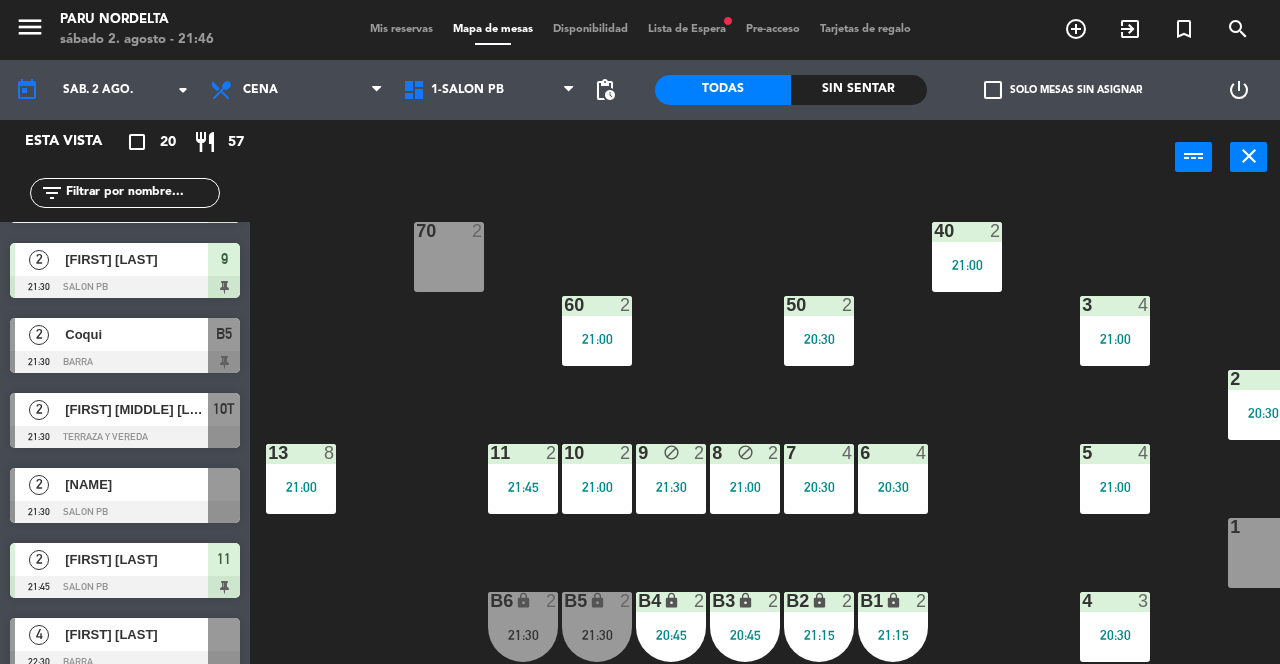 click on "[NAME]" at bounding box center [136, 484] 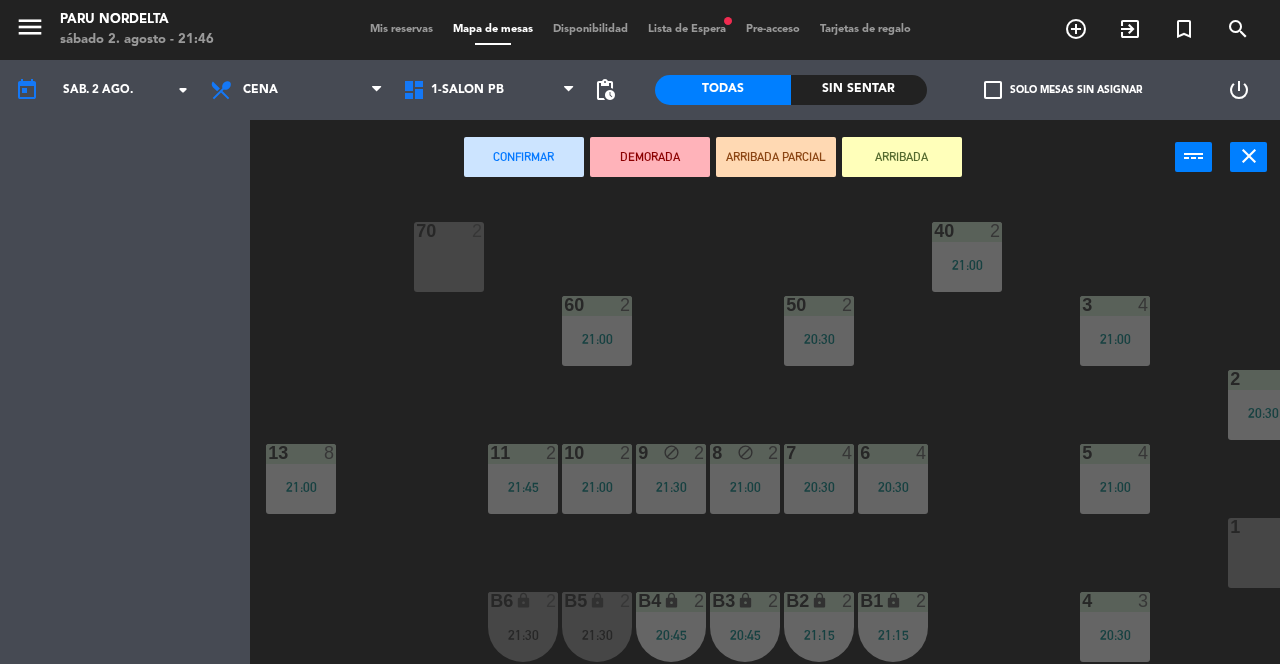 click on "70  2" at bounding box center (449, 257) 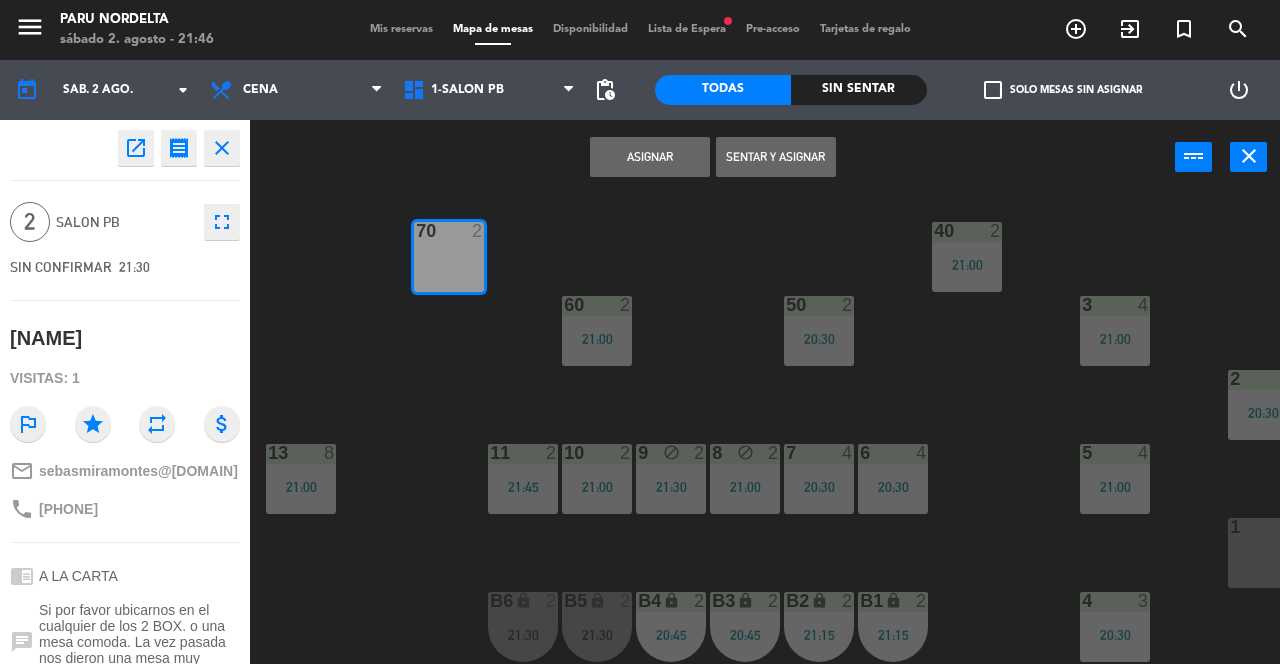 click on "Asignar" at bounding box center (650, 157) 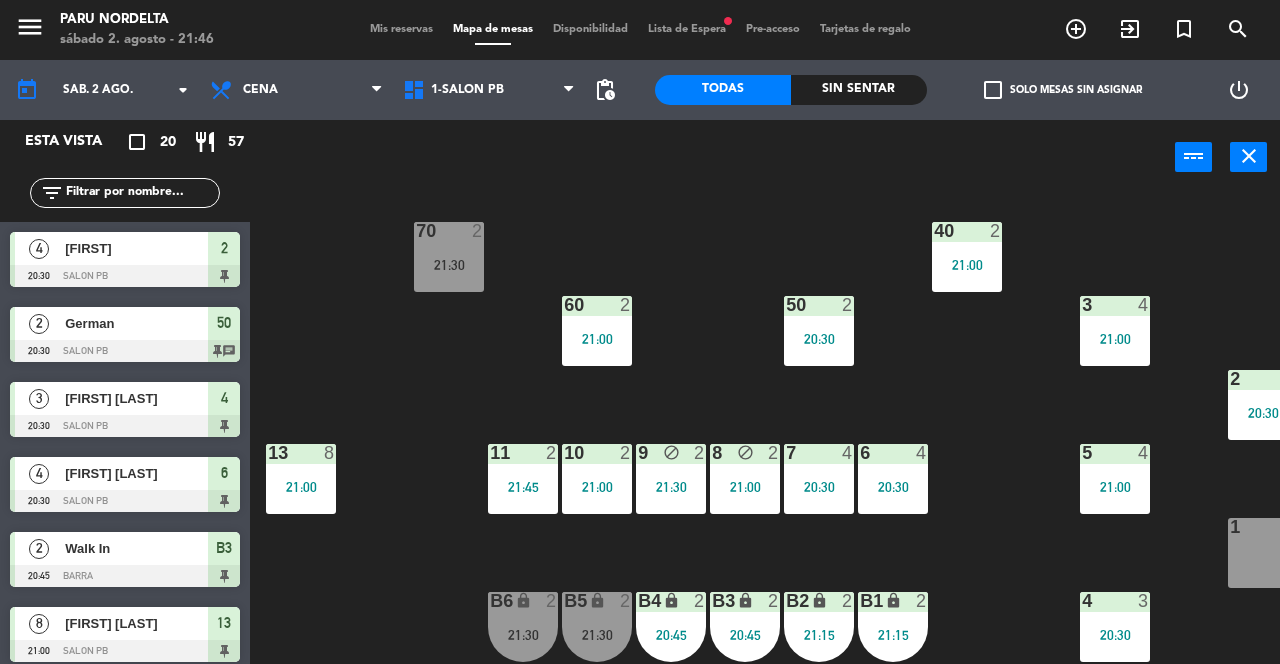 scroll, scrollTop: 0, scrollLeft: 0, axis: both 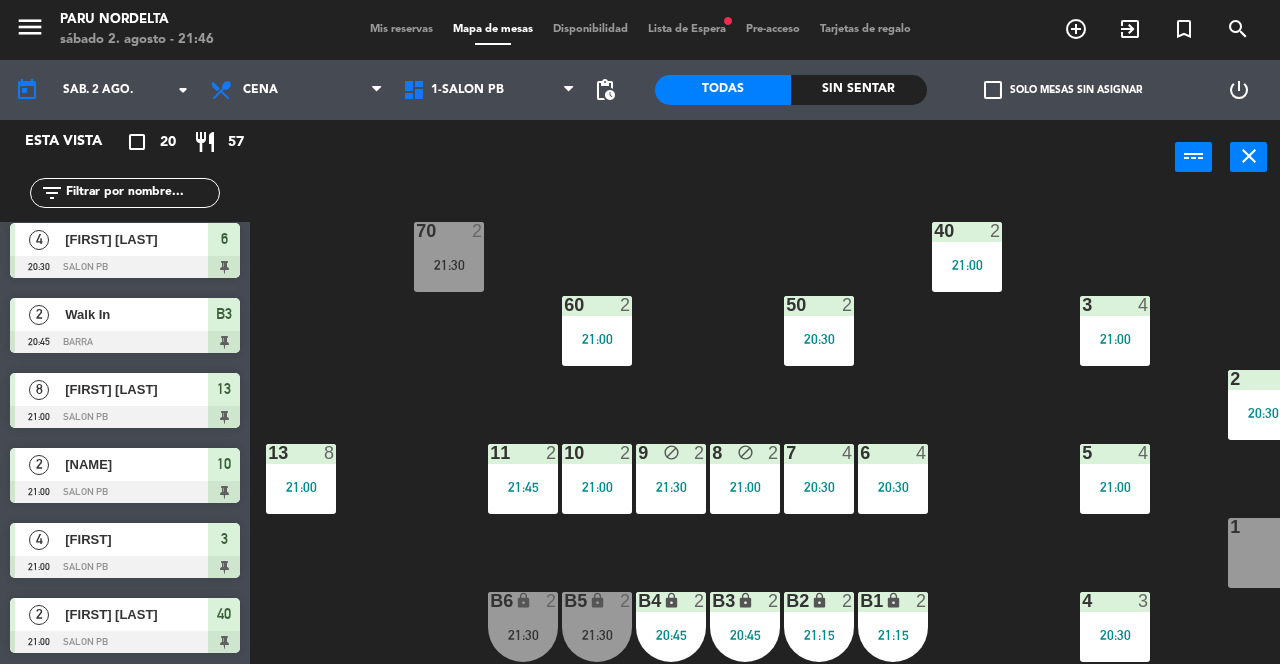 click on "21:30" at bounding box center (449, 265) 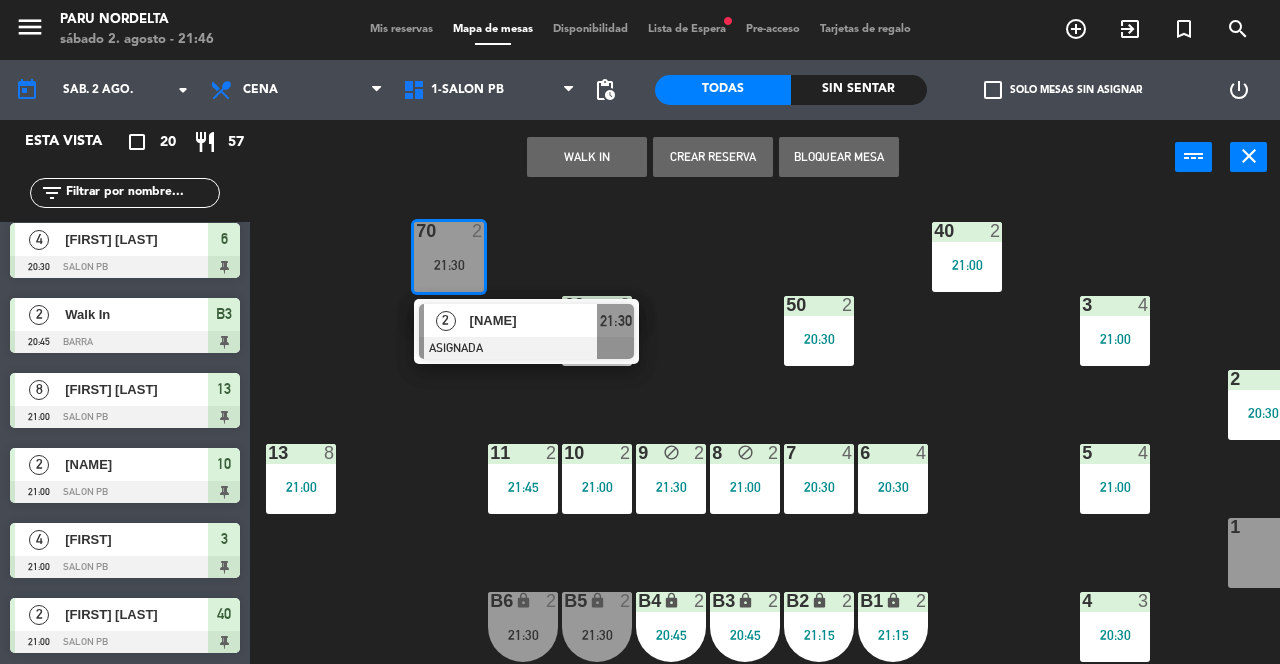 click on "[NAME]" at bounding box center [534, 320] 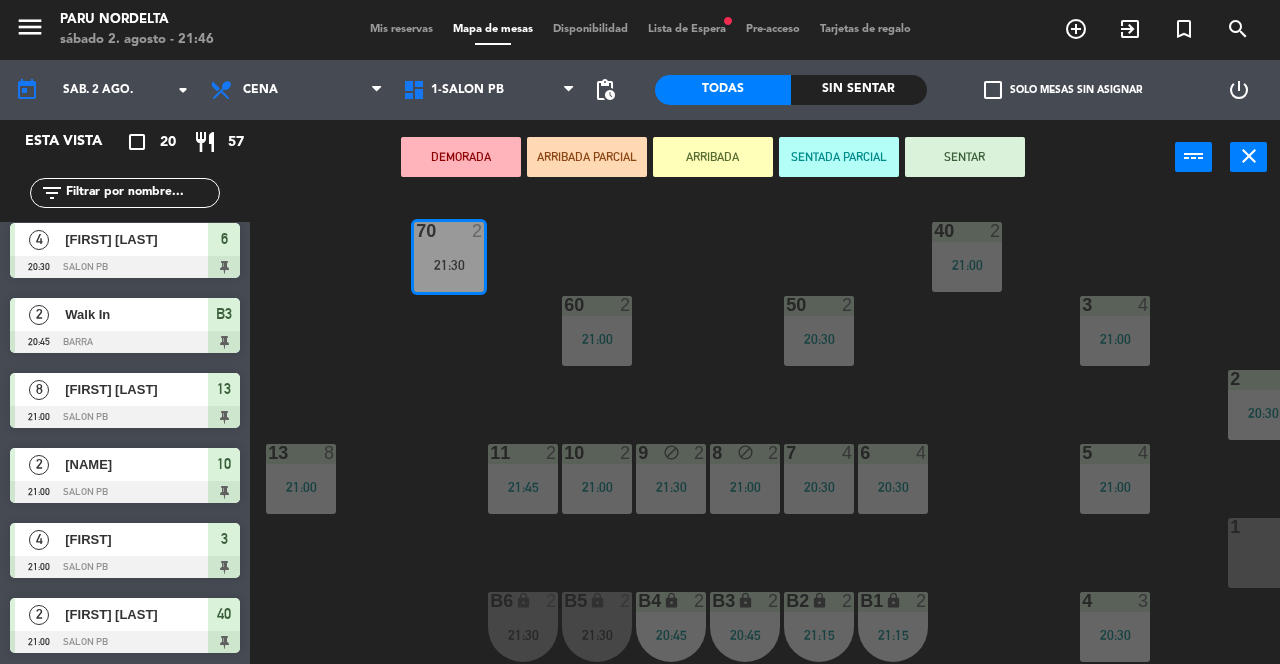 click on "SENTAR" at bounding box center (965, 157) 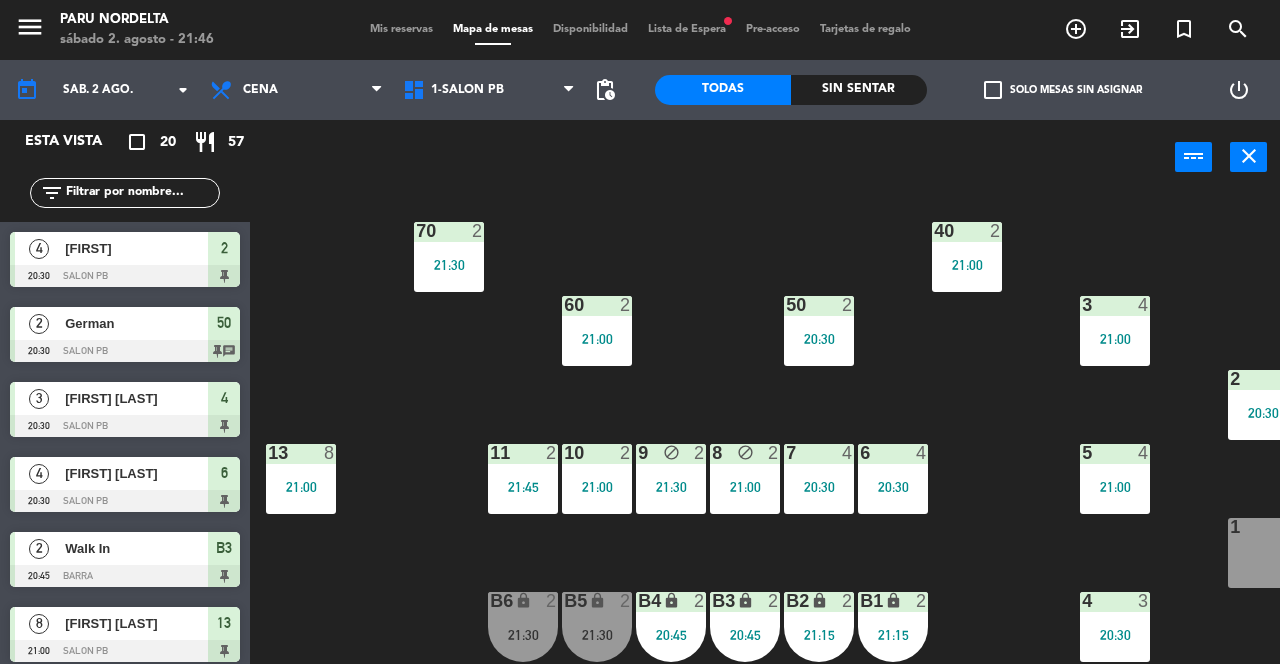 scroll, scrollTop: 0, scrollLeft: 0, axis: both 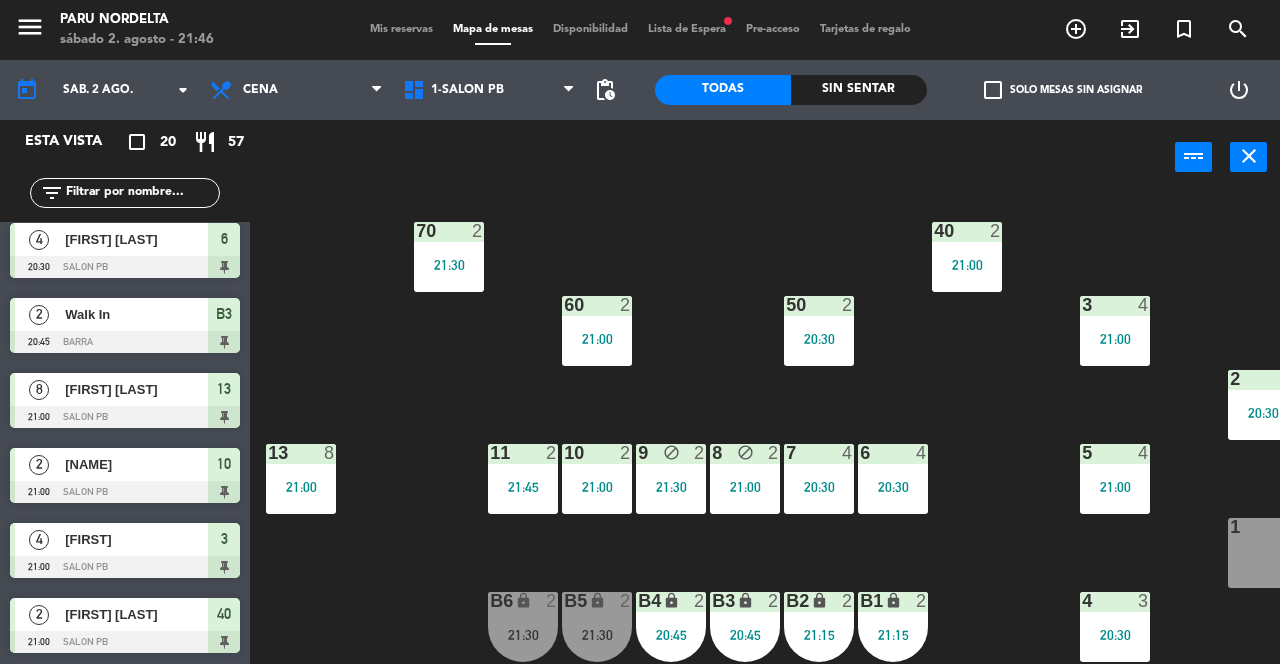 click on "B5 lock 2 21:30" at bounding box center [597, 627] 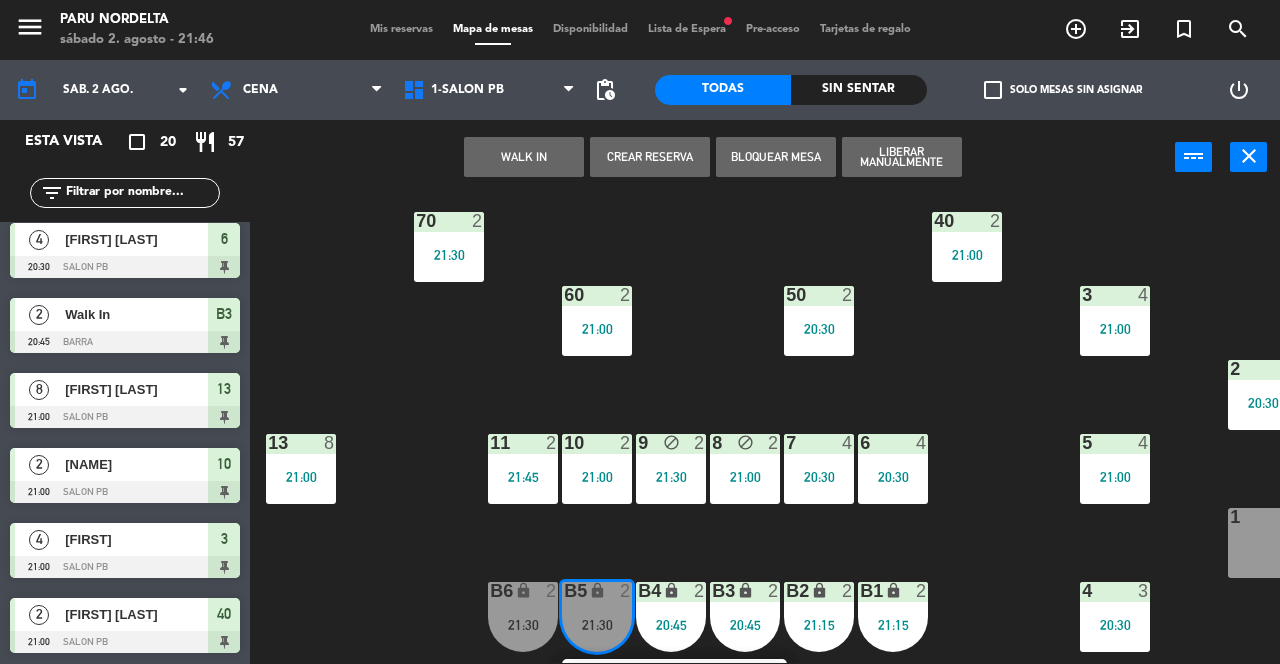click on "21:30" at bounding box center [523, 625] 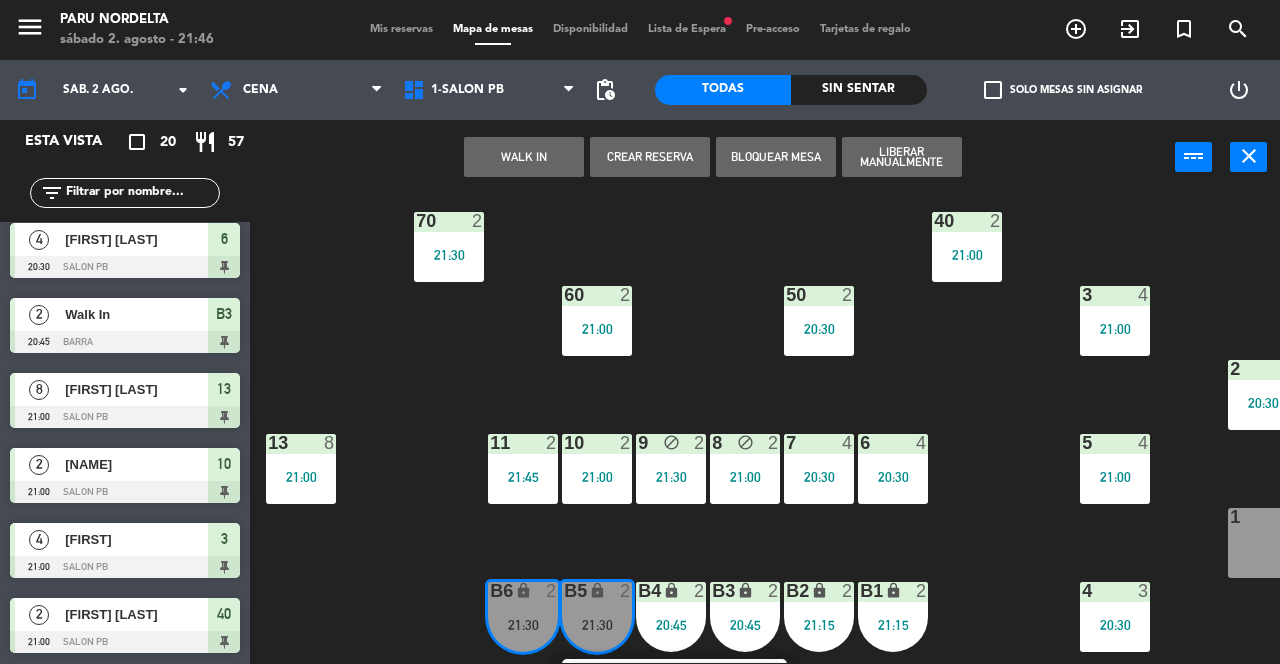 click on "70  2   21:30  40  2   21:00  60  2   21:00  50  2   20:30  3  4   21:00  2  4   20:30  13  8   21:00  11  2   21:45  10  2   21:00  9 block  2   21:30  8 block  2   21:00  7  4   20:30  6  4   20:30  5  4   21:00  1  8  4  3   20:30   3   [FIRST] [LAST]   SENTADA  20:30 B1 lock  2   21:15  B2 lock  2   21:15  B3 lock  2   20:45  B4 lock  2   20:45  B5 lock  2   21:30  B6 lock  2   21:30" 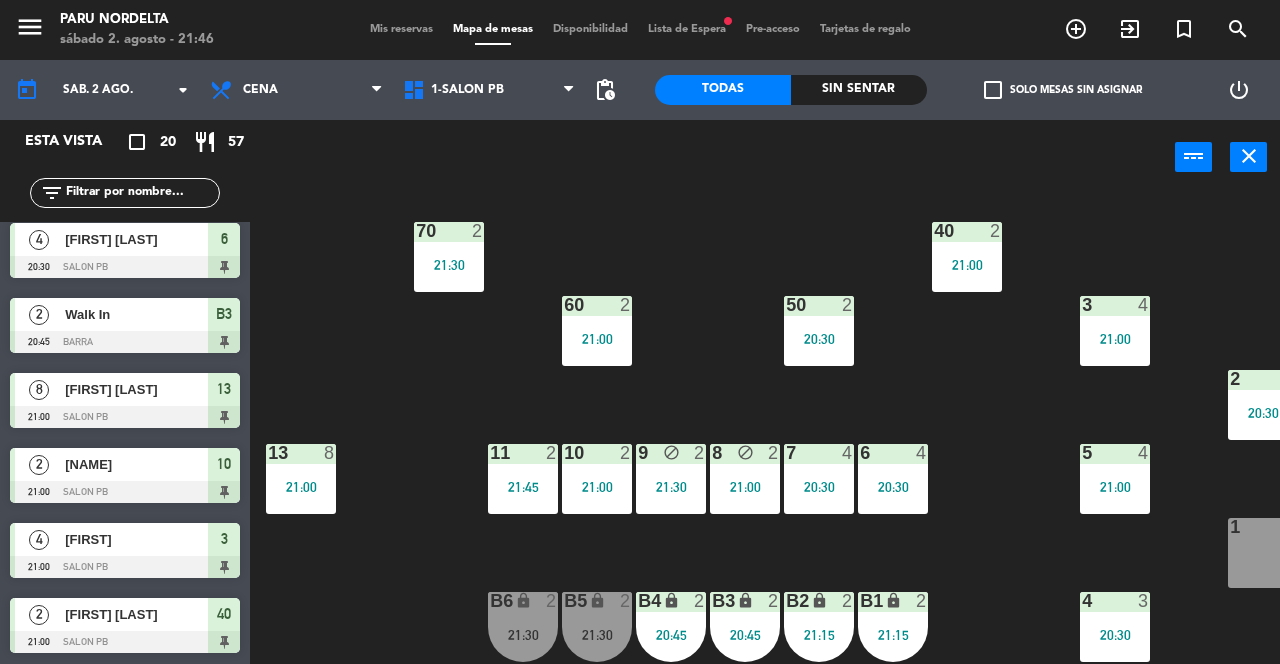 scroll, scrollTop: 1060, scrollLeft: 0, axis: vertical 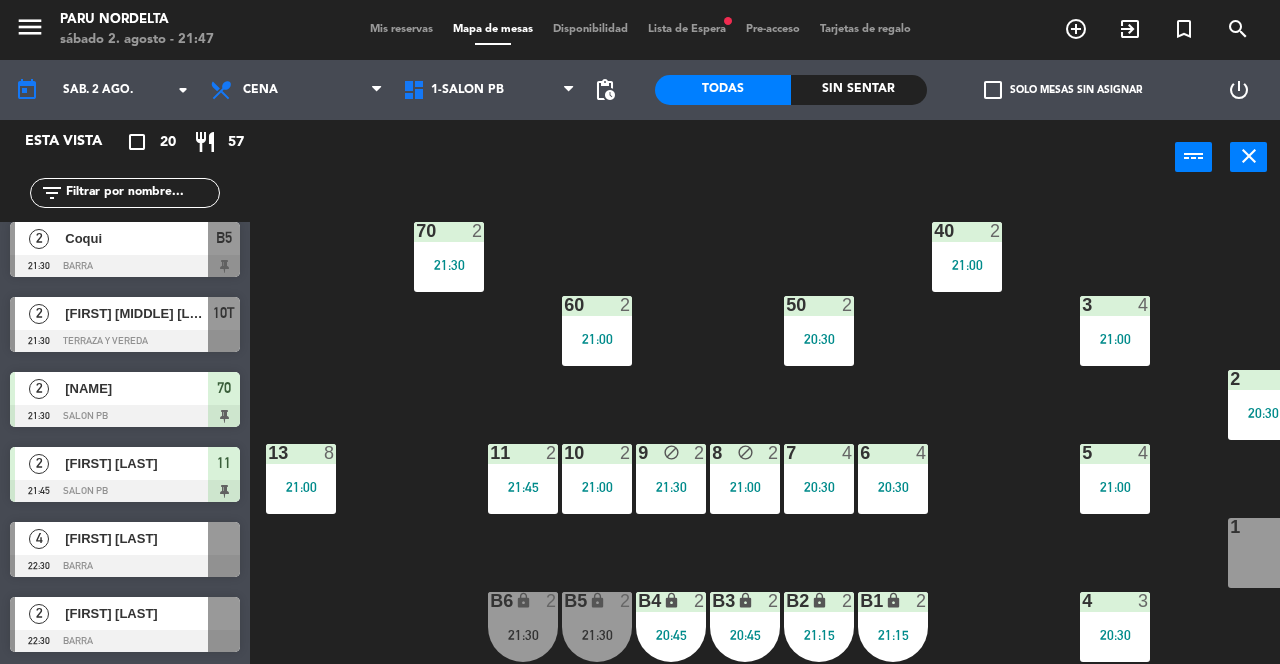 click on "4  3   20:30" at bounding box center (1115, 627) 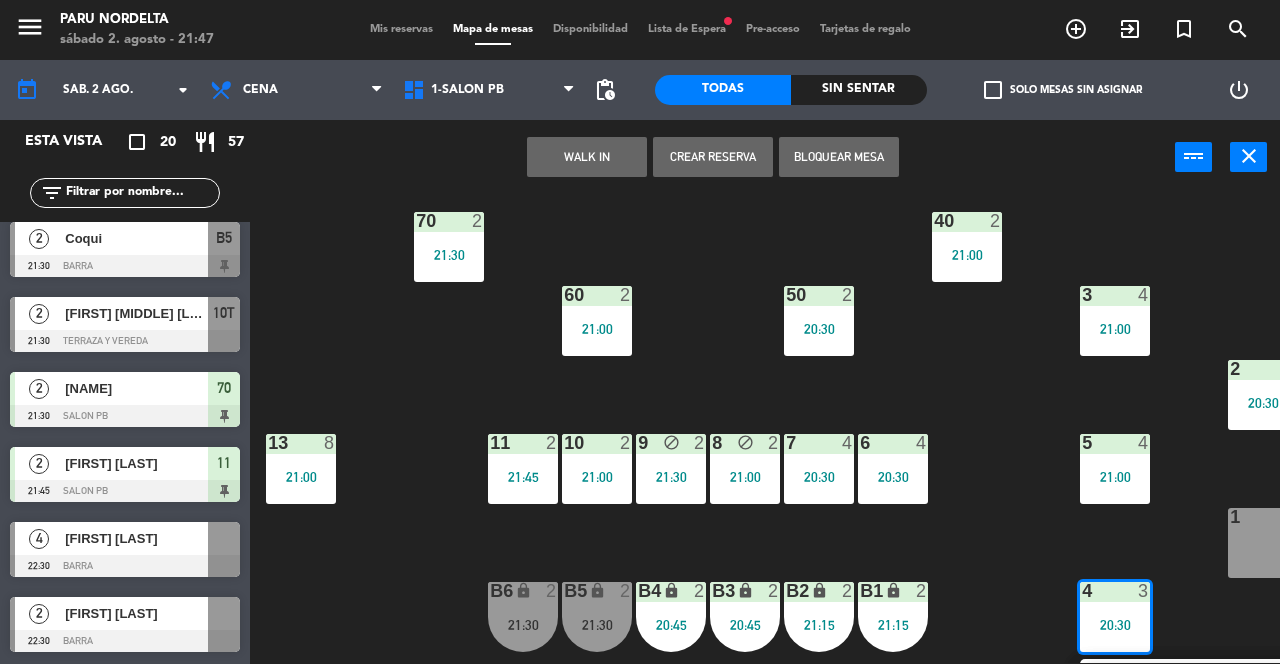 click on "70  2   21:30  40  2   21:00  60  2   21:00  50  2   20:30  3  4   21:00  2  4   20:30  13  8   21:00  11  2   21:45  10  2   21:00  9 block  2   21:30  8 block  2   21:00  7  4   20:30  6  4   20:30  5  4   21:00  1  8  4  3   20:30   3   [FIRST] [LAST]   SENTADA  20:30 B1 lock  2   21:15  B2 lock  2   21:15  B3 lock  2   20:45  B4 lock  2   20:45  B5 lock  2   21:30  B6 lock  2   21:30" 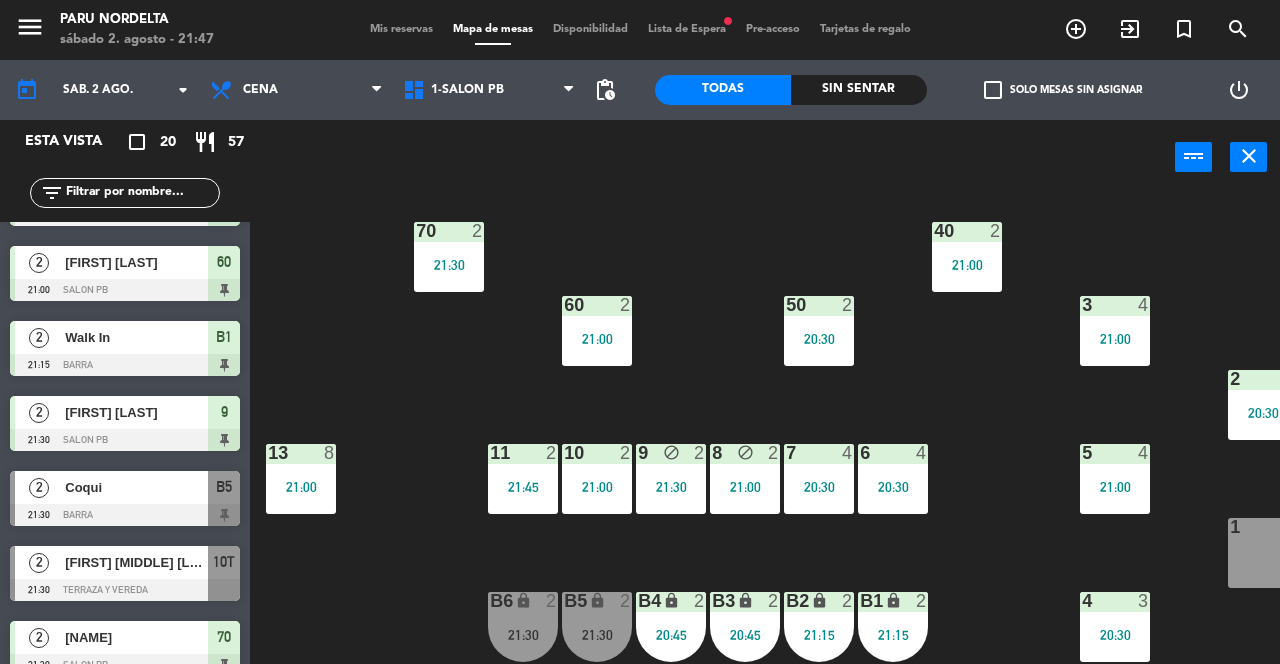 scroll, scrollTop: 792, scrollLeft: 0, axis: vertical 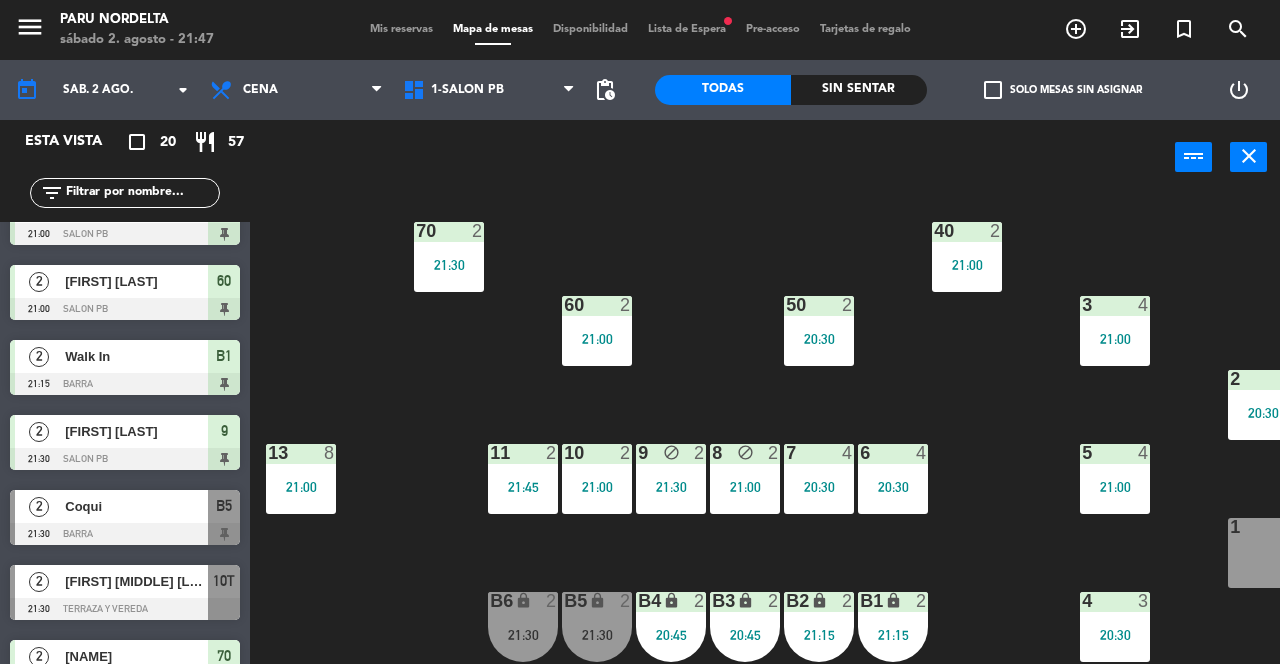 click on "[FIRST] [MIDDLE] [LAST]" at bounding box center [136, 581] 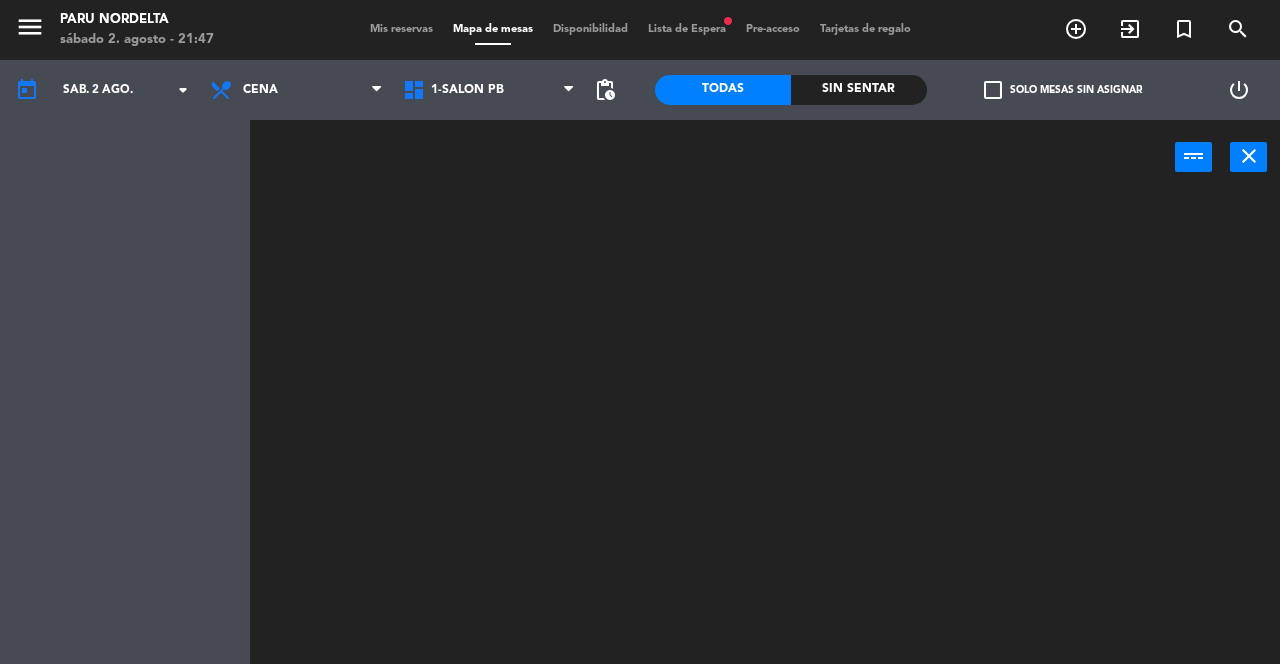 scroll, scrollTop: 0, scrollLeft: 0, axis: both 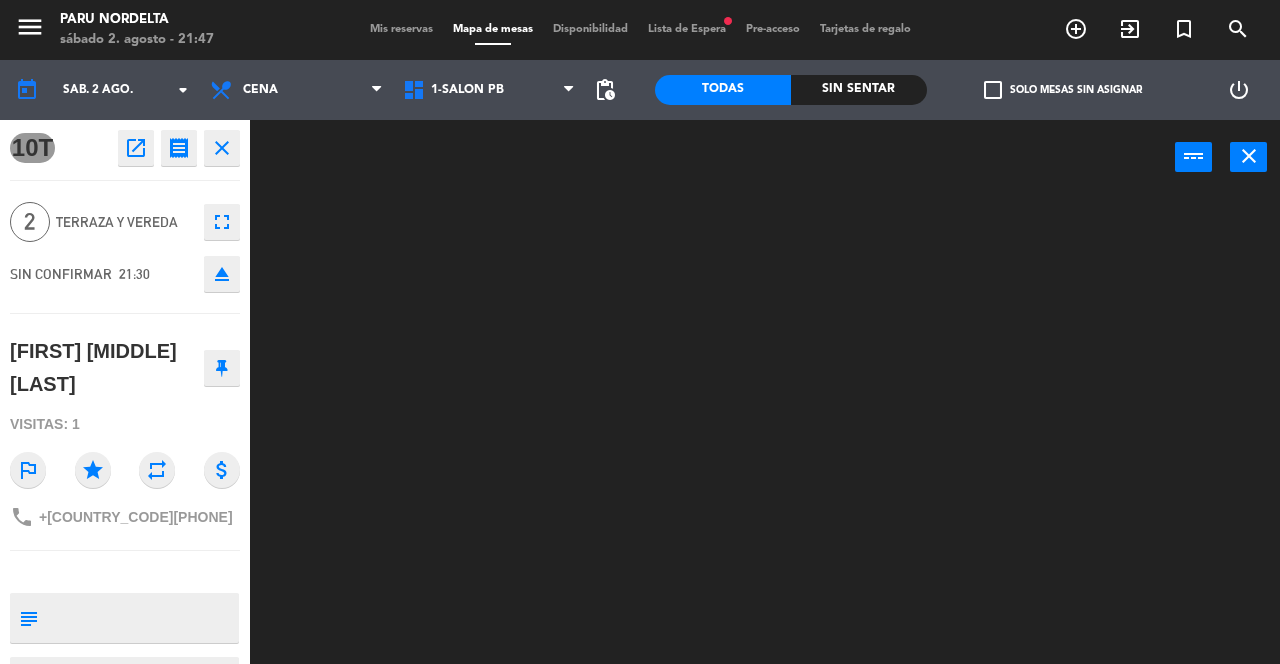 click 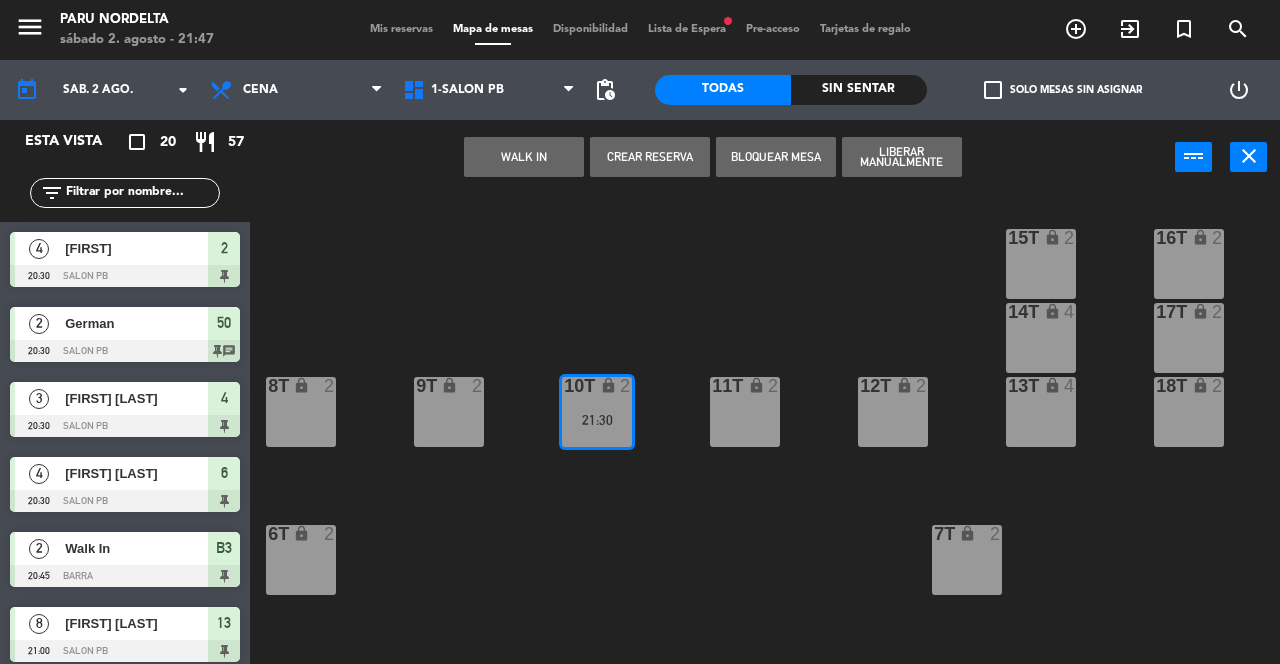 scroll, scrollTop: 0, scrollLeft: 0, axis: both 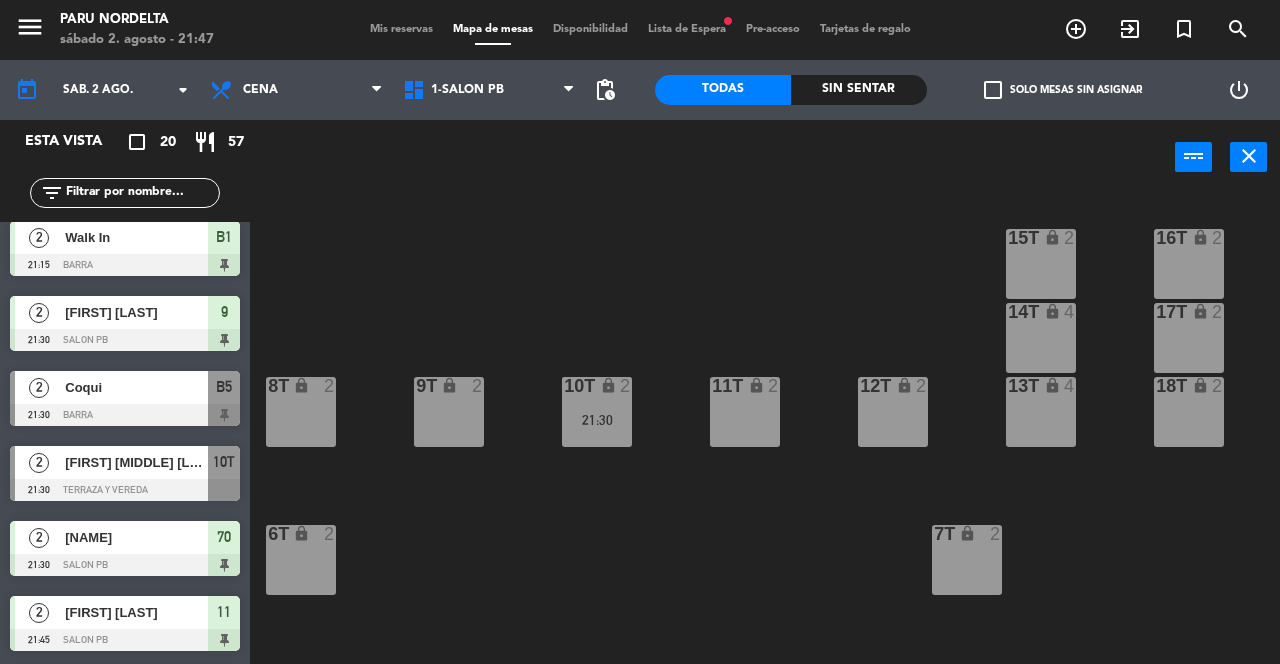 click on "Coqui" at bounding box center [136, 387] 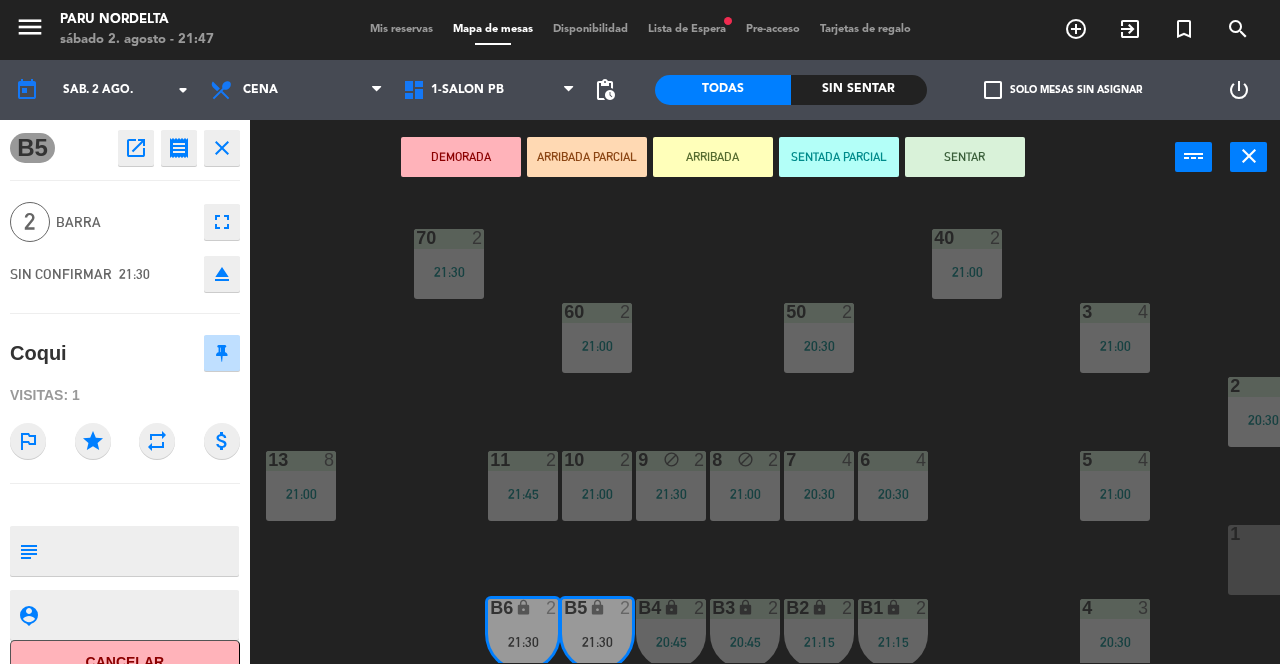 click on "SENTAR" at bounding box center [965, 157] 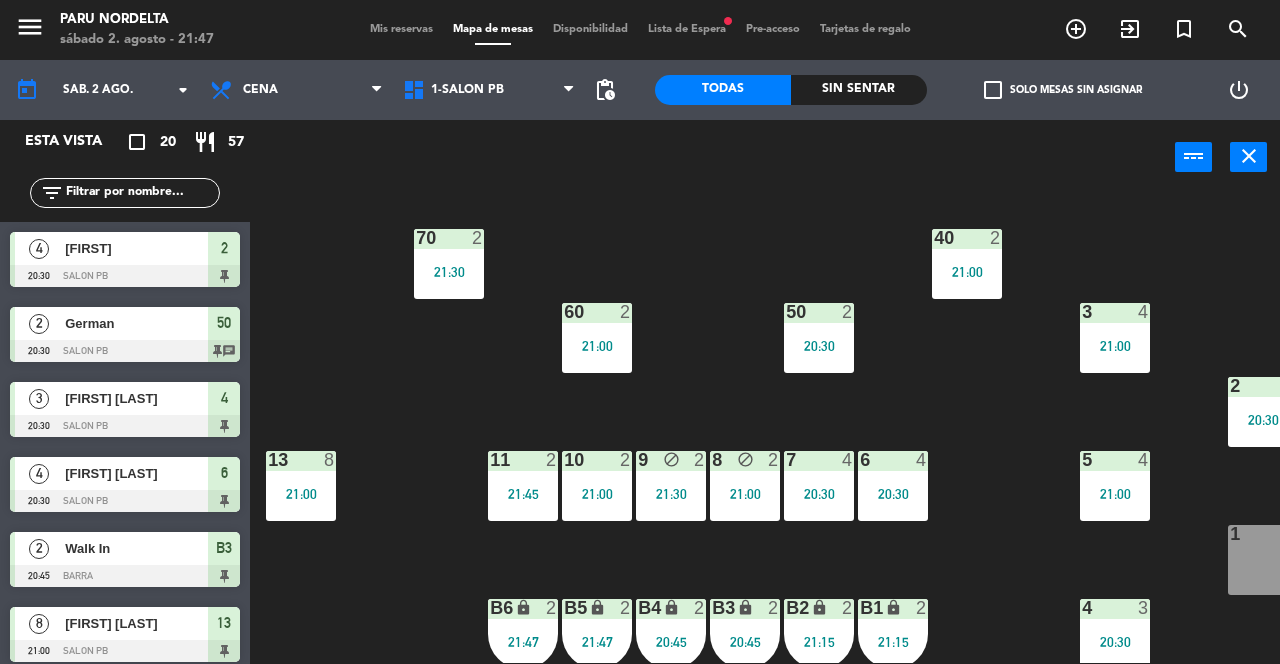 scroll, scrollTop: 0, scrollLeft: 0, axis: both 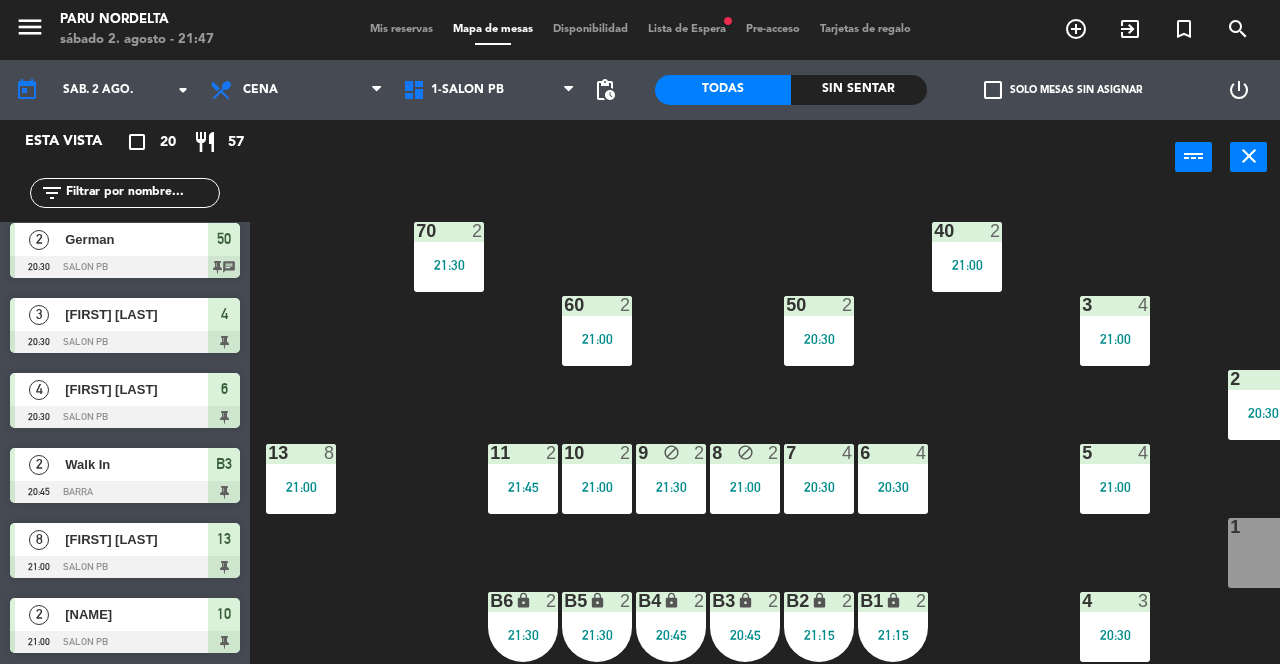 click on "4  3   20:30" at bounding box center [1115, 627] 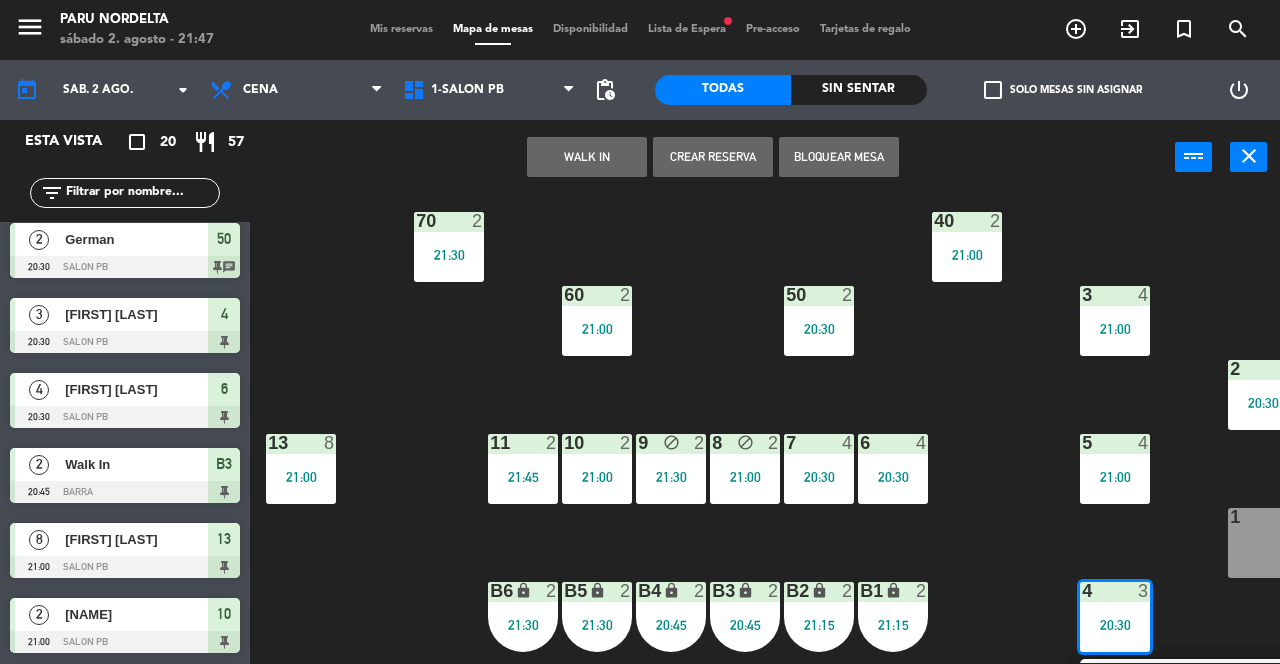 click on "70  2   21:30  40  2   21:00  60  2   21:00  50  2   20:30  3  4   21:00  2  4   20:30  13  8   21:00  11  2   21:45  10  2   21:00  9 block  2   21:30  8 block  2   21:00  7  4   20:30  6  4   20:30  5  4   21:00  1  8  4  3   20:30   3   [FIRST] [LAST]   SENTADA  20:30 B1 lock  2   21:15  B2 lock  2   21:15  B3 lock  2   20:45  B4 lock  2   20:45  B5 lock  2   21:30  B6 lock  2   21:30" 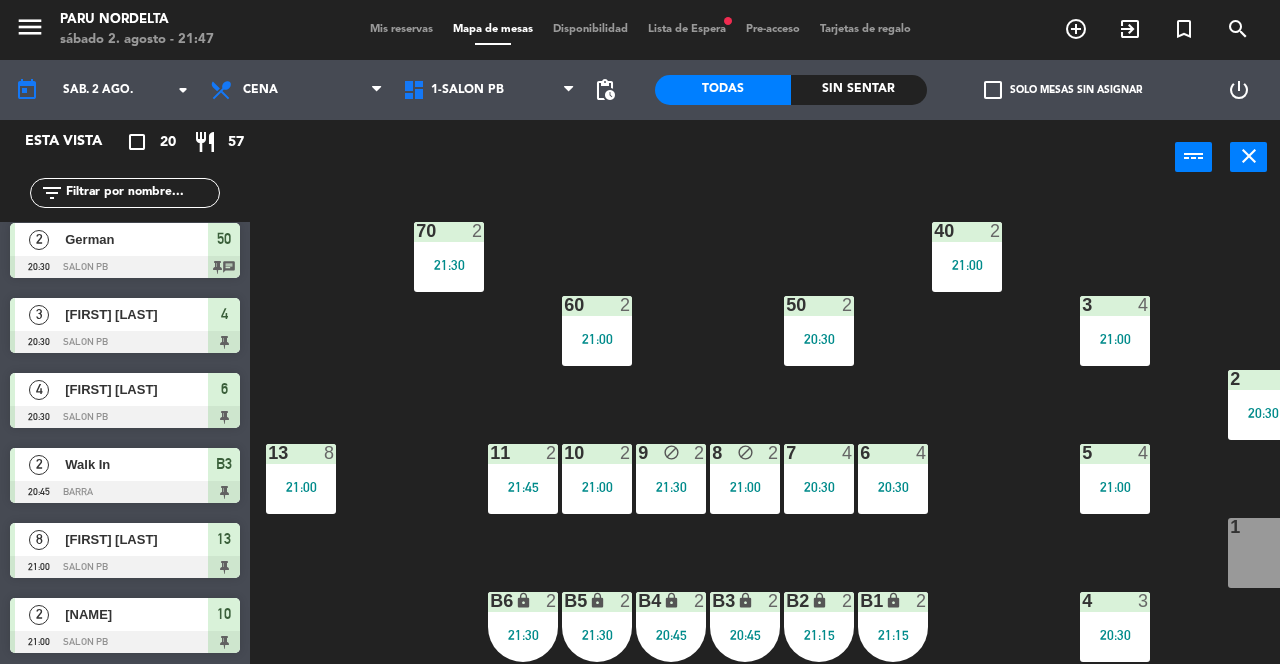 click on "[FIRST] [LAST]" at bounding box center [135, 314] 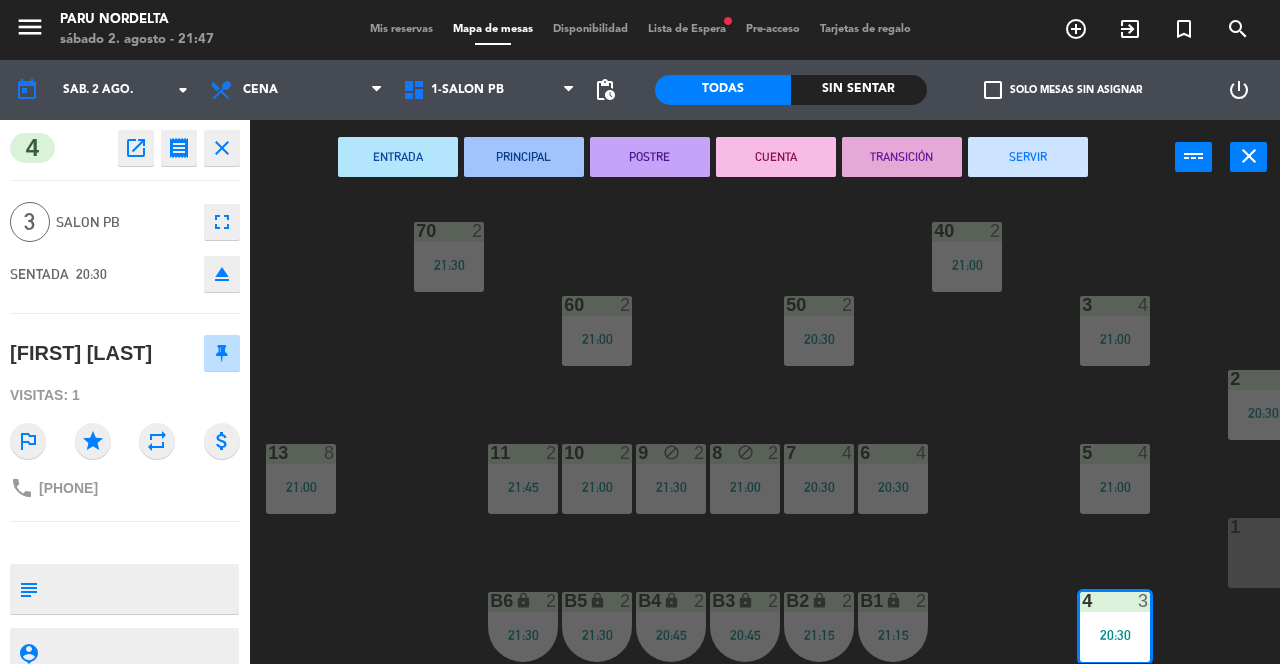 click on "SERVIR" at bounding box center [1028, 157] 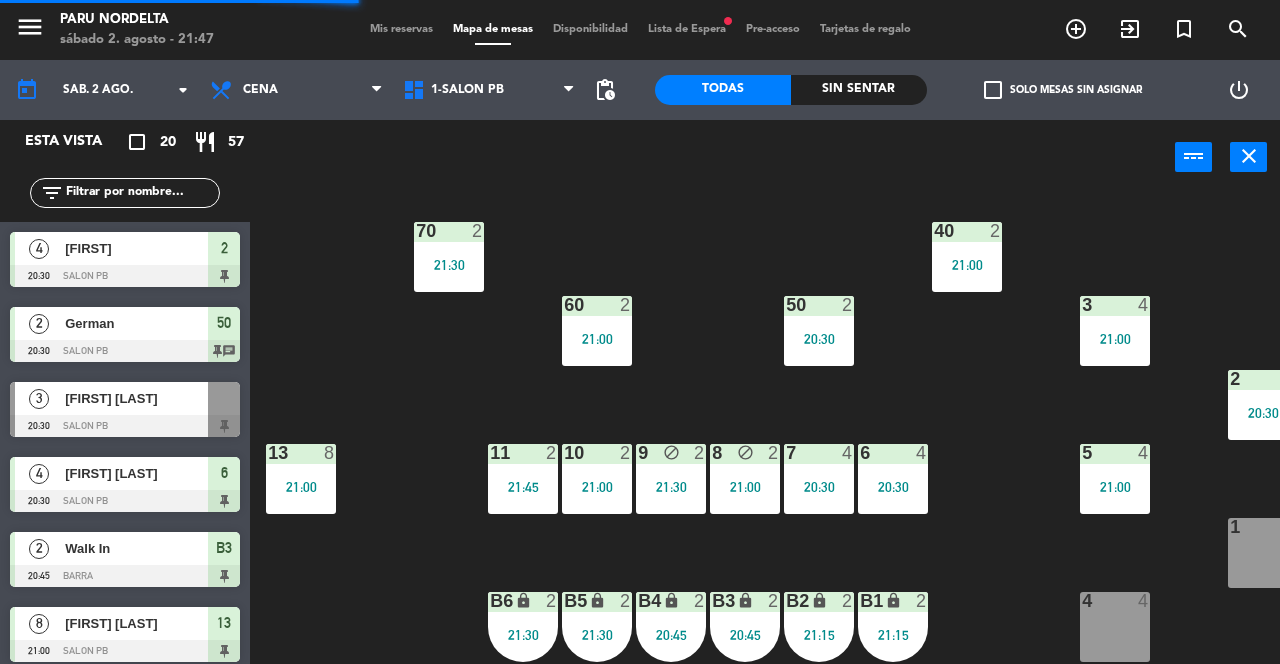 click on "21:00" at bounding box center [1115, 487] 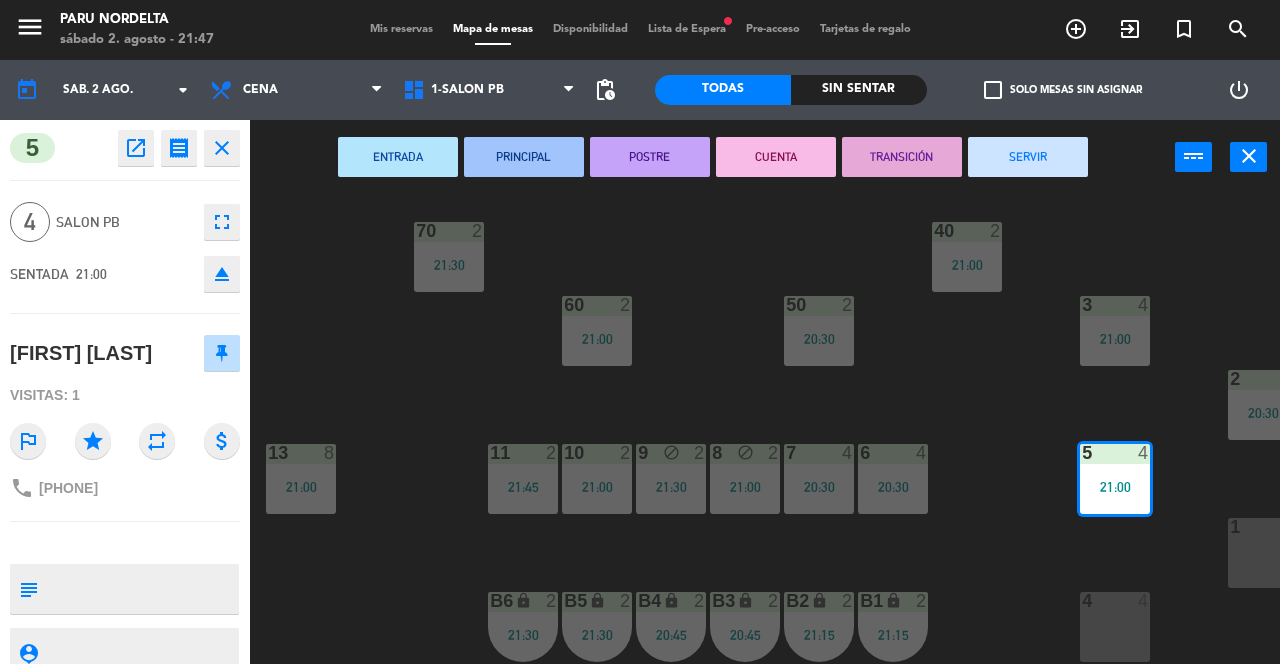 click on "70  2   21:30  40  2   21:00  60  2   21:00  50  2   20:30  3  4   21:00  2  4   20:30  13  8   21:00  11  2   21:45  10  2   21:00  9 block  2   21:30  8 block  2   21:00  7  4   20:30  6  4   20:30  5  4   21:00  1  8  4  4  B1 lock  2   21:15  B2 lock  2   21:15  B3 lock  2   20:45  B4 lock  2   20:45  B5 lock  2   21:30  B6 lock  2   21:30" 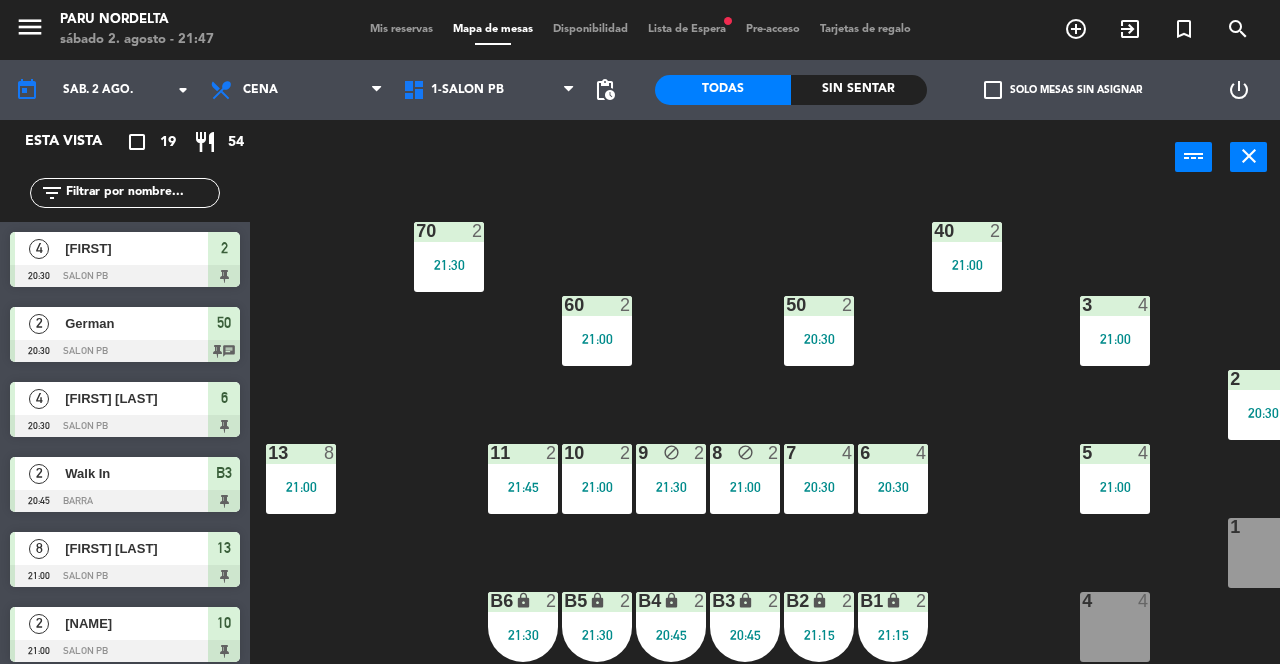 scroll, scrollTop: 0, scrollLeft: 0, axis: both 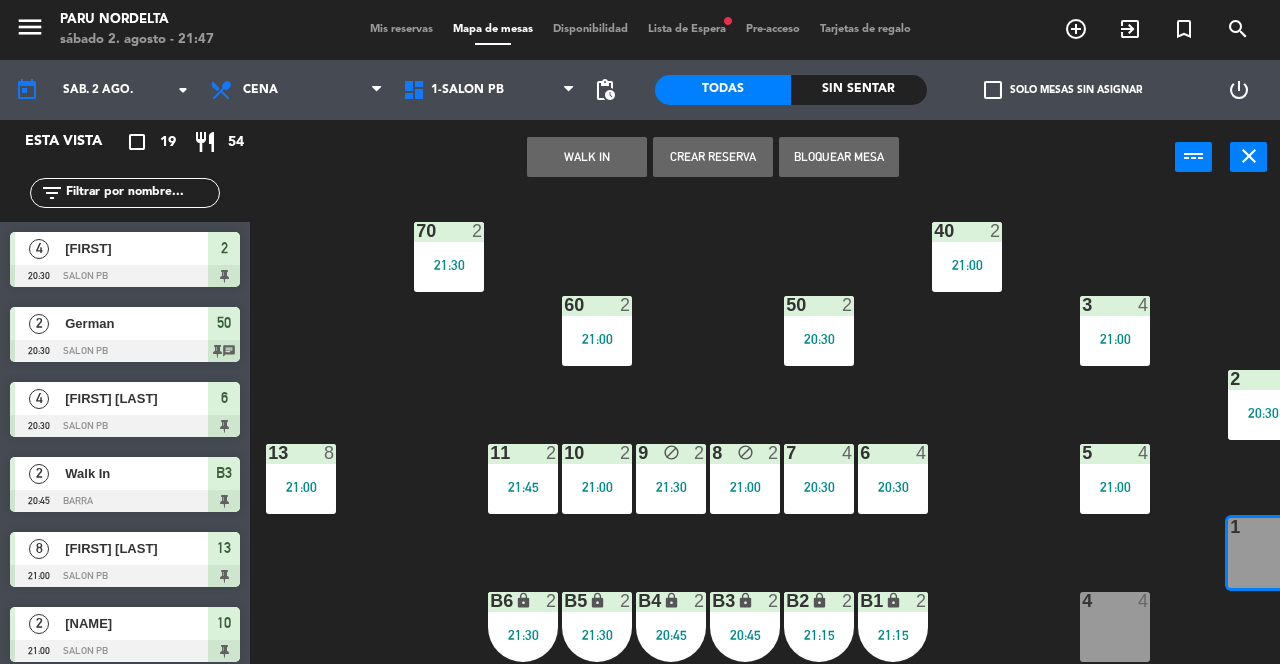click on "21:00" at bounding box center (1115, 487) 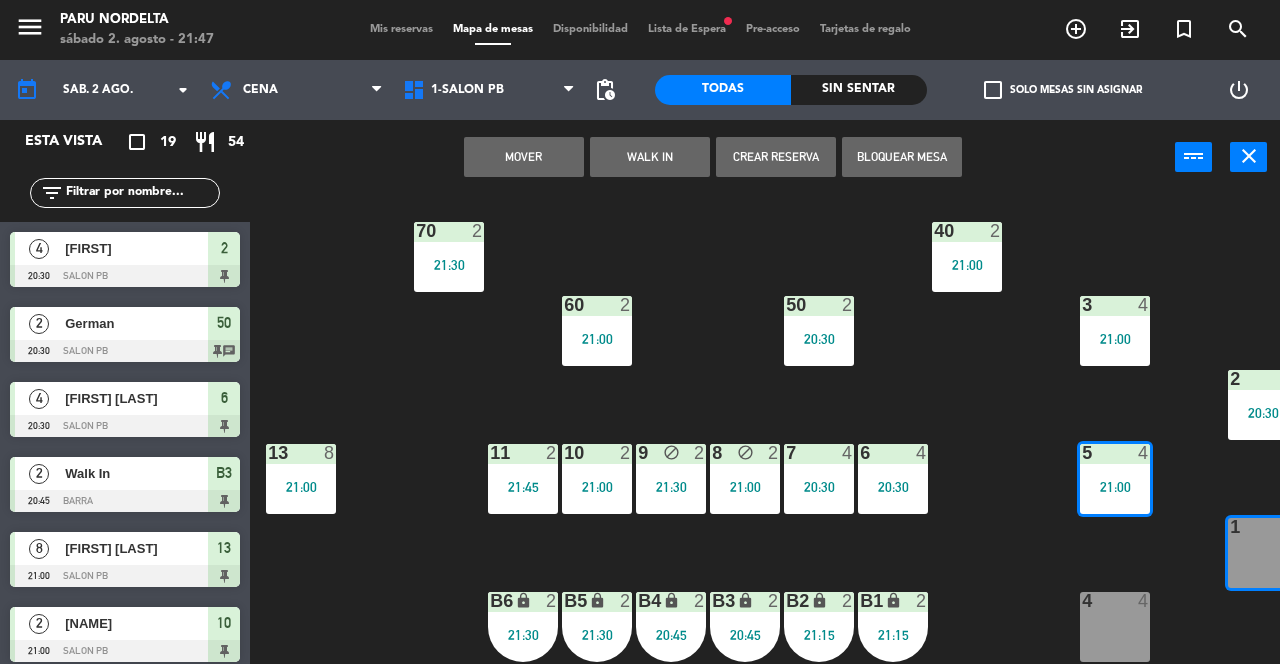 click on "Bloquear Mesa" at bounding box center (902, 157) 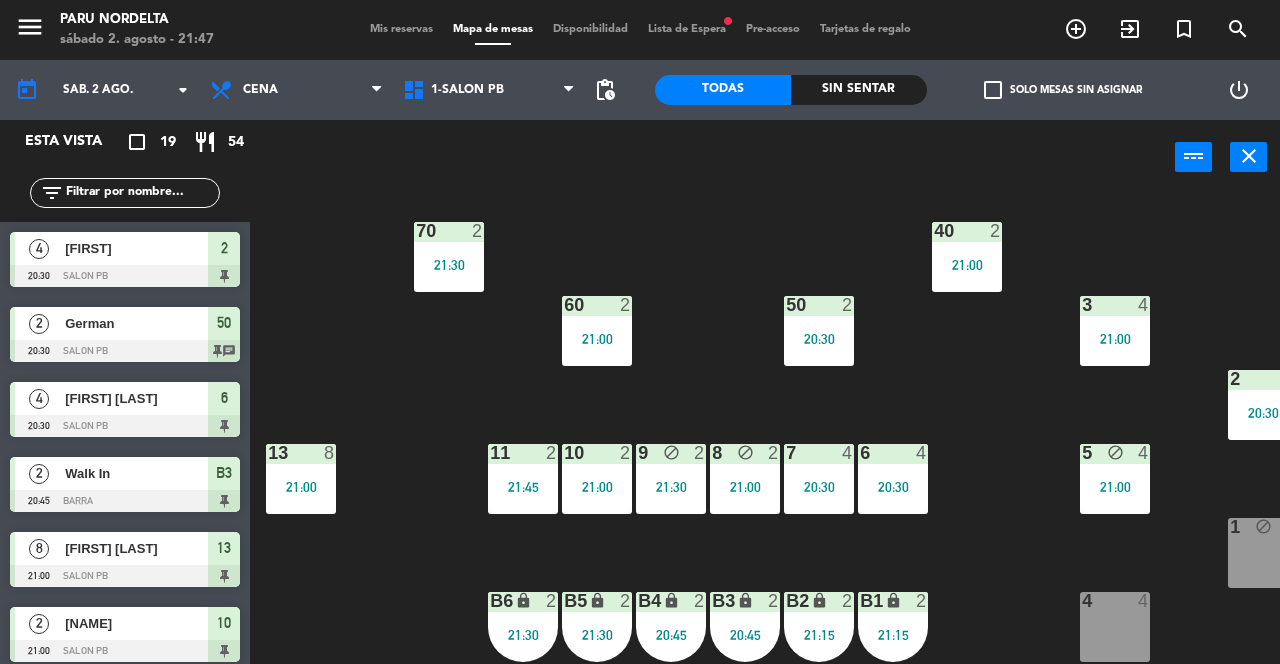 click on "1 block 8" at bounding box center (1263, 553) 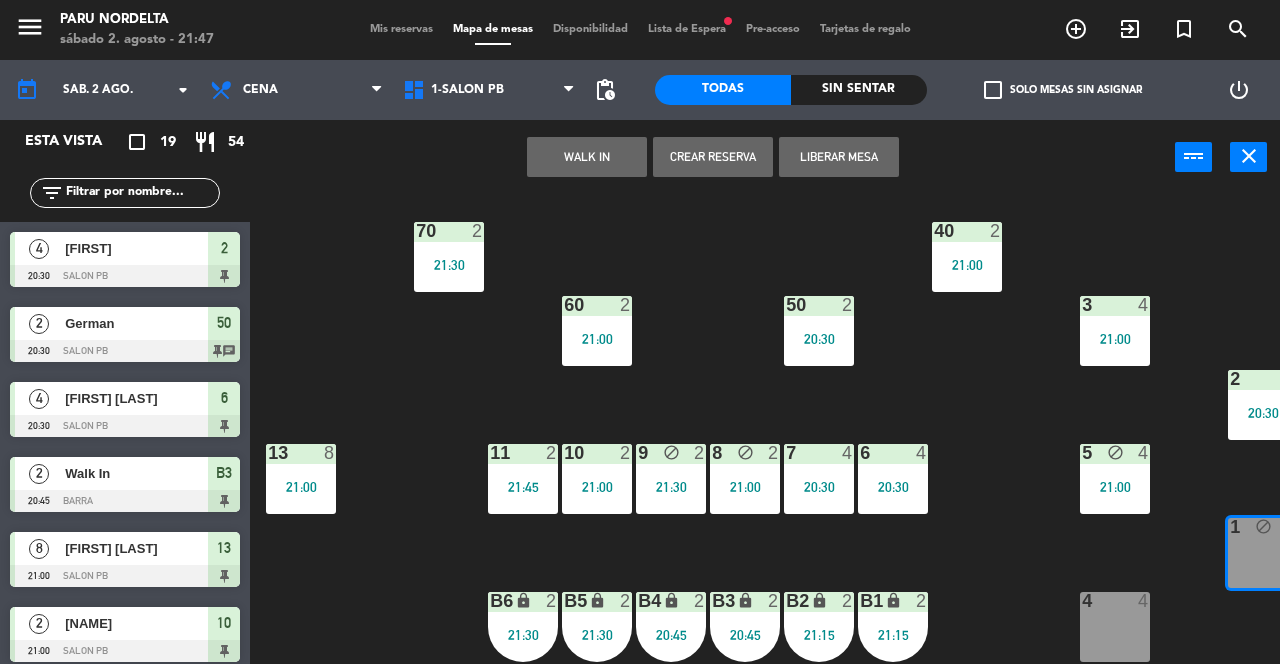 click on "5 block  4   21:00" at bounding box center [1115, 479] 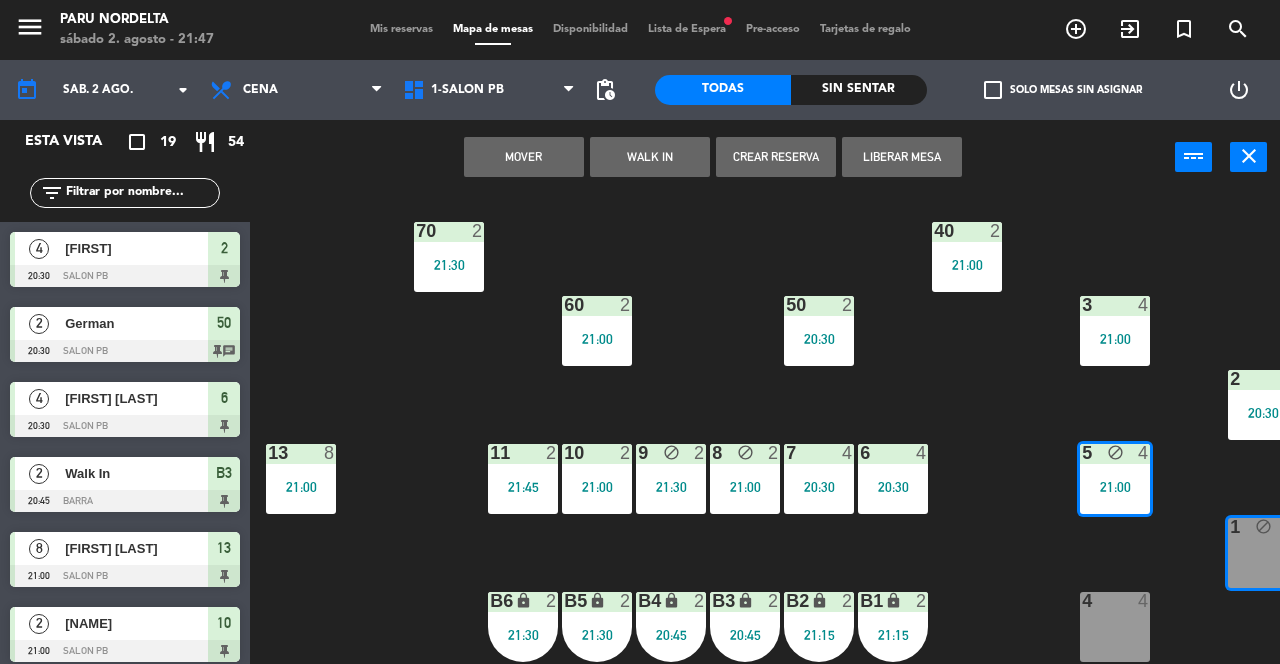 click on "Liberar Mesa" at bounding box center (902, 157) 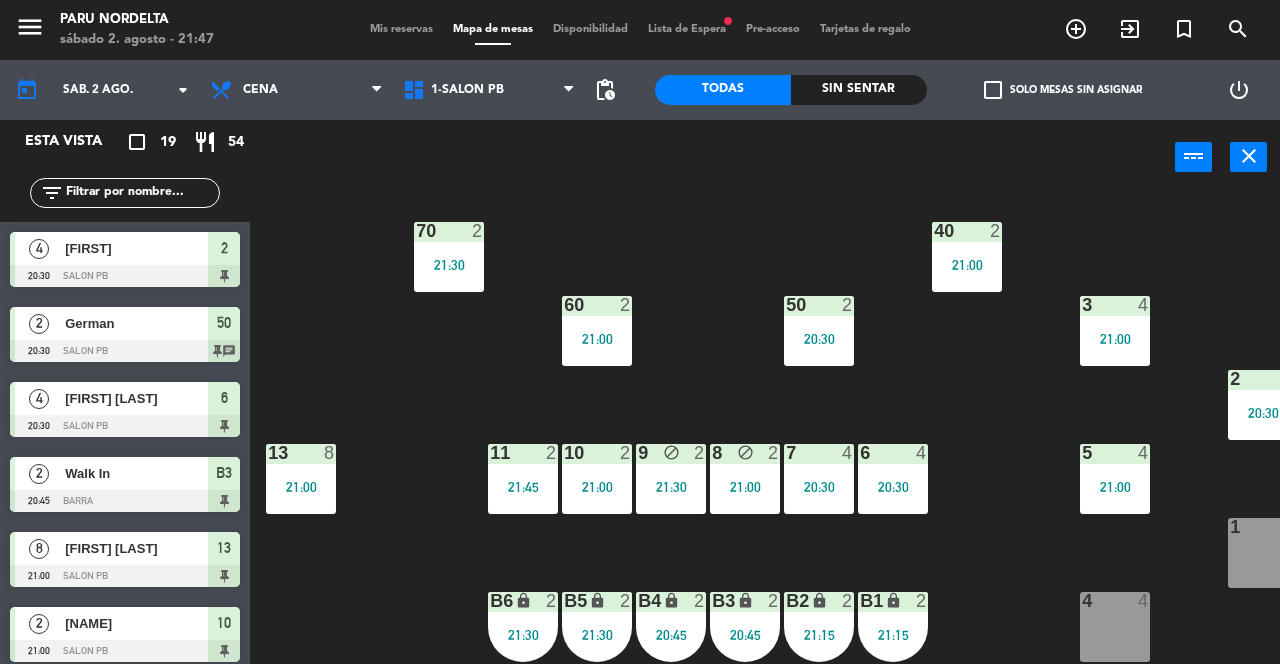 click on "70  2   21:30  40  2   21:00  60  2   21:00  50  2   20:30  3  4   21:00  2  4   20:30  13  8   21:00  11  2   21:45  10  2   21:00  9 block  2   21:30  8 block  2   21:00  7  4   20:30  6  4   20:30  5  4   21:00  1  8  4  4  B1 lock  2   21:15  B2 lock  2   21:15  B3 lock  2   20:45  B4 lock  2   20:45  B5 lock  2   21:30  B6 lock  2   21:30" 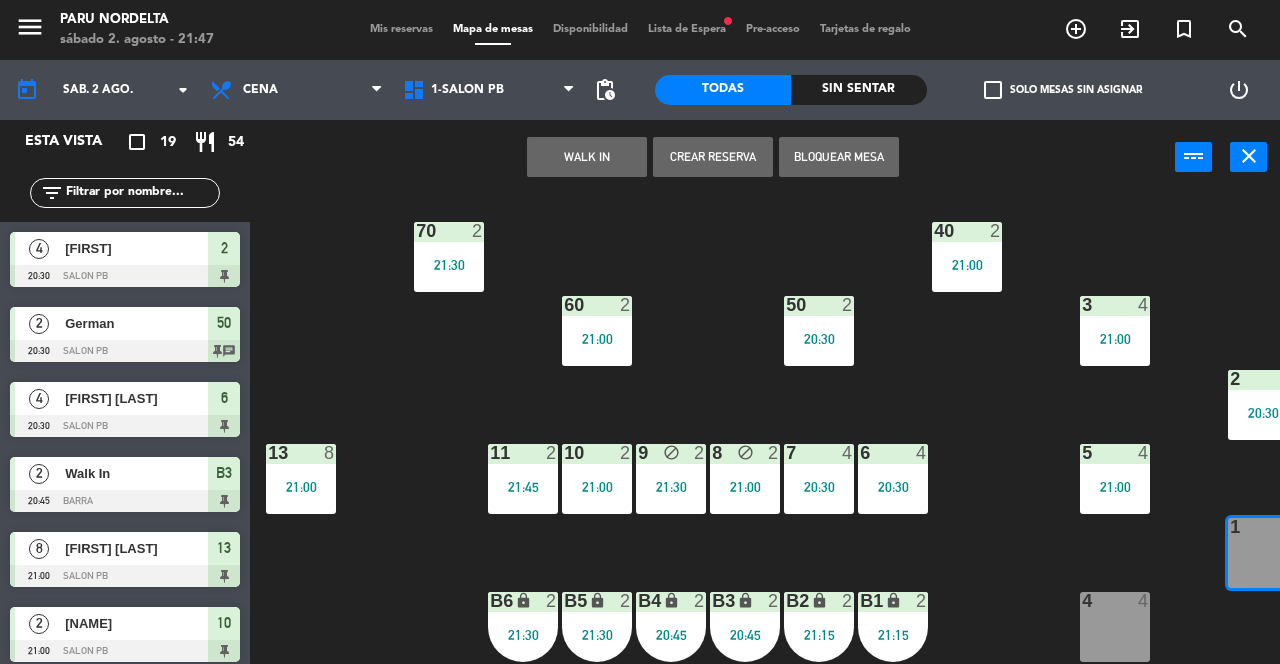 click on "5  4   21:00" at bounding box center [1115, 479] 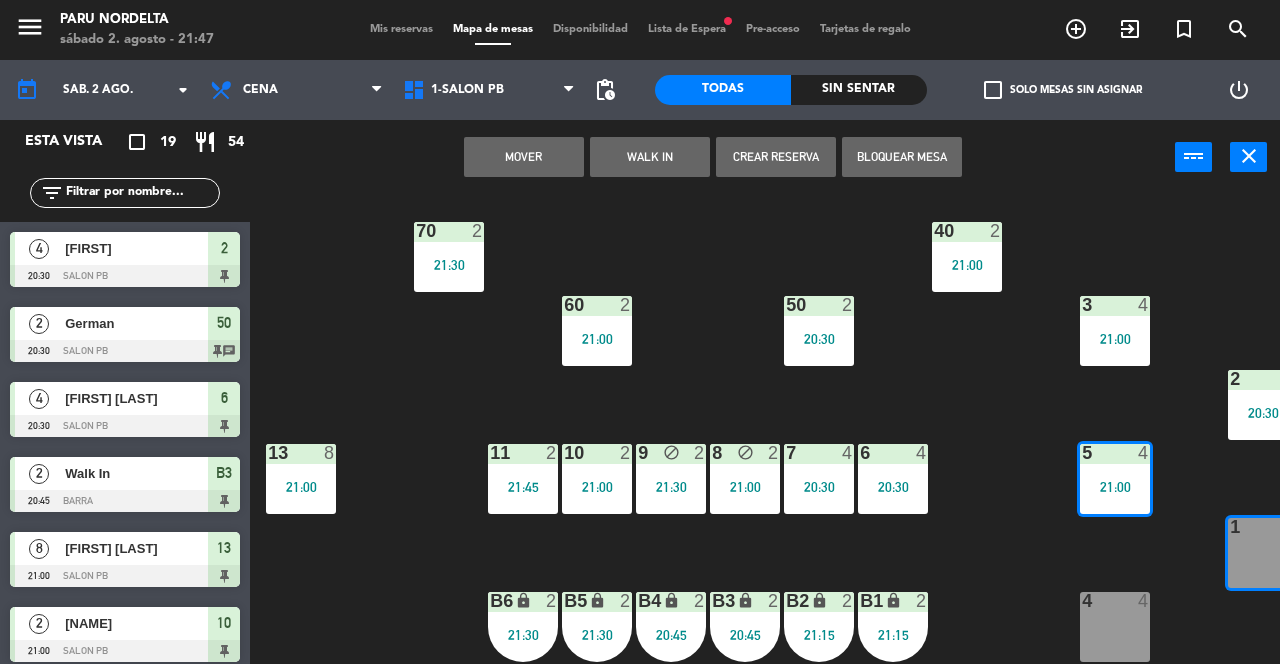 click on "Mover" at bounding box center (524, 157) 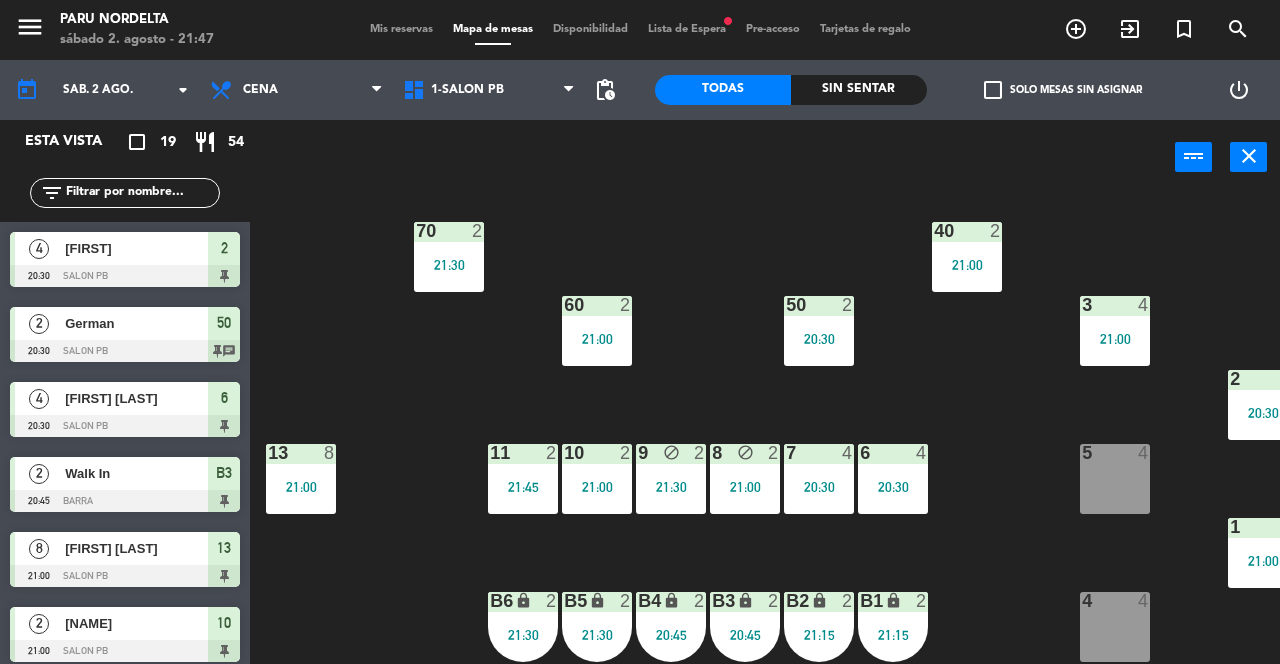 click on "5  4" at bounding box center (1115, 479) 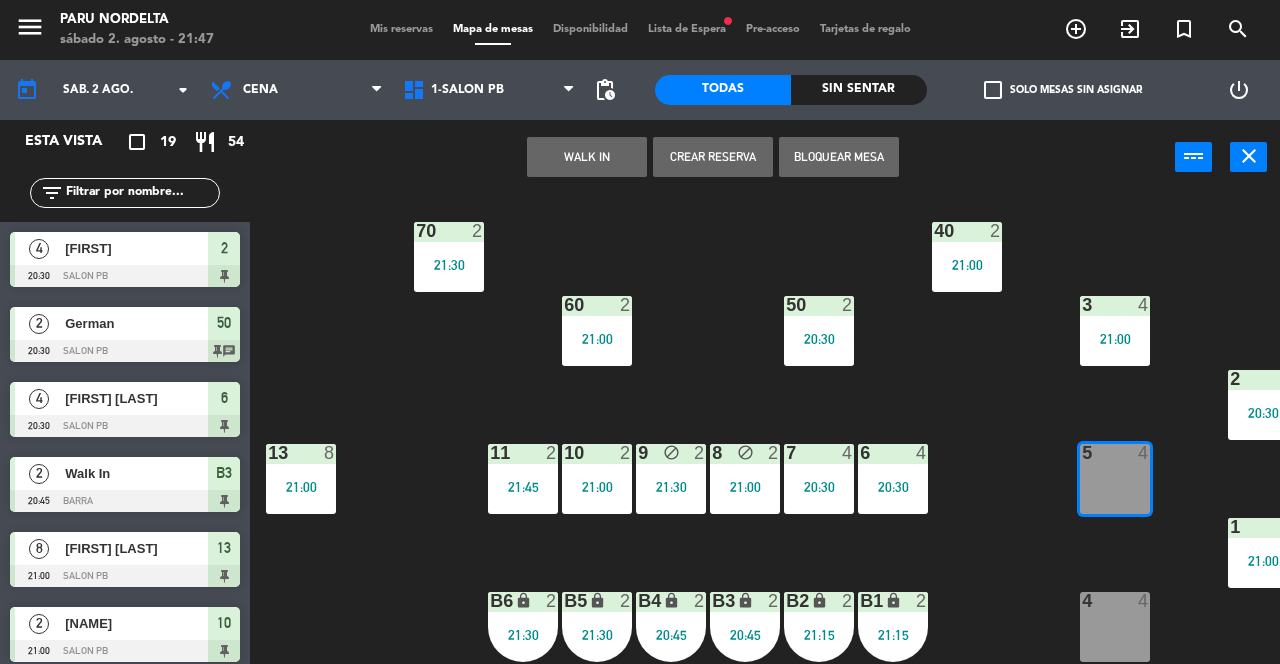 click on "WALK IN" at bounding box center [587, 157] 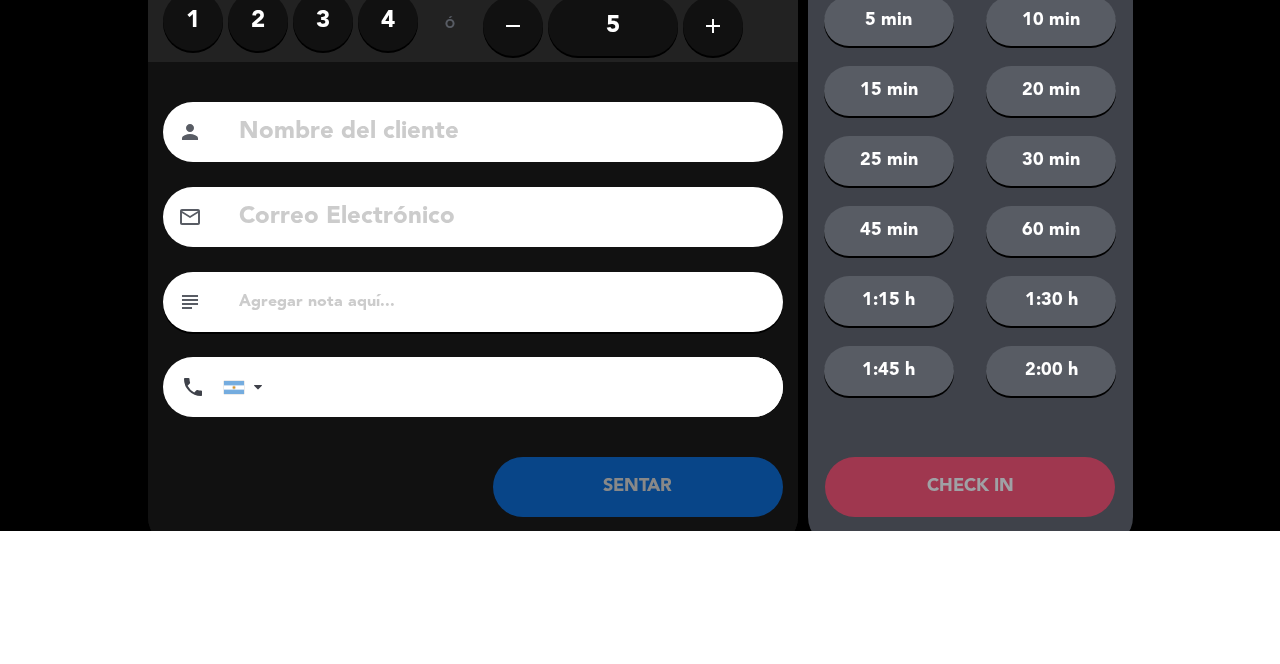 click 